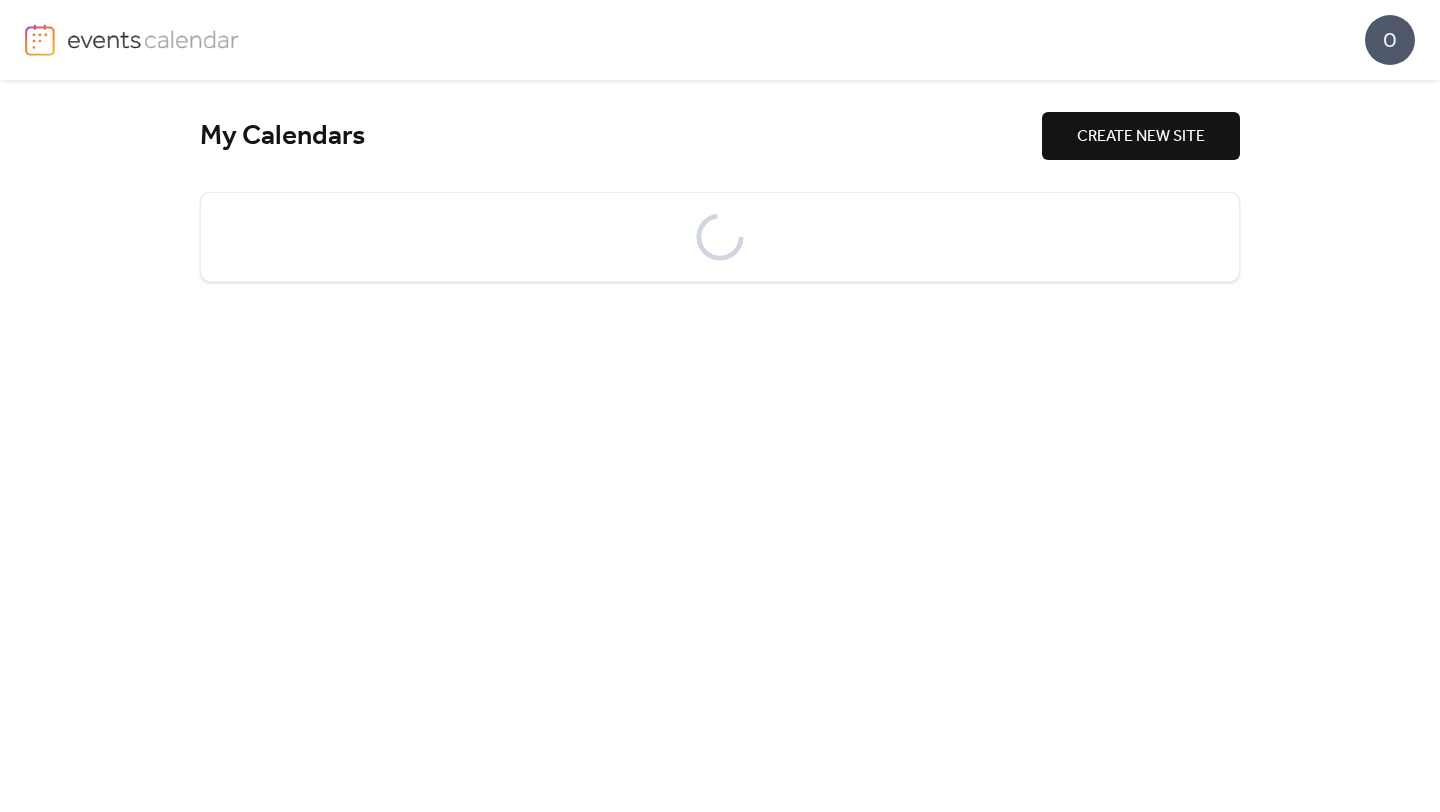 scroll, scrollTop: 0, scrollLeft: 0, axis: both 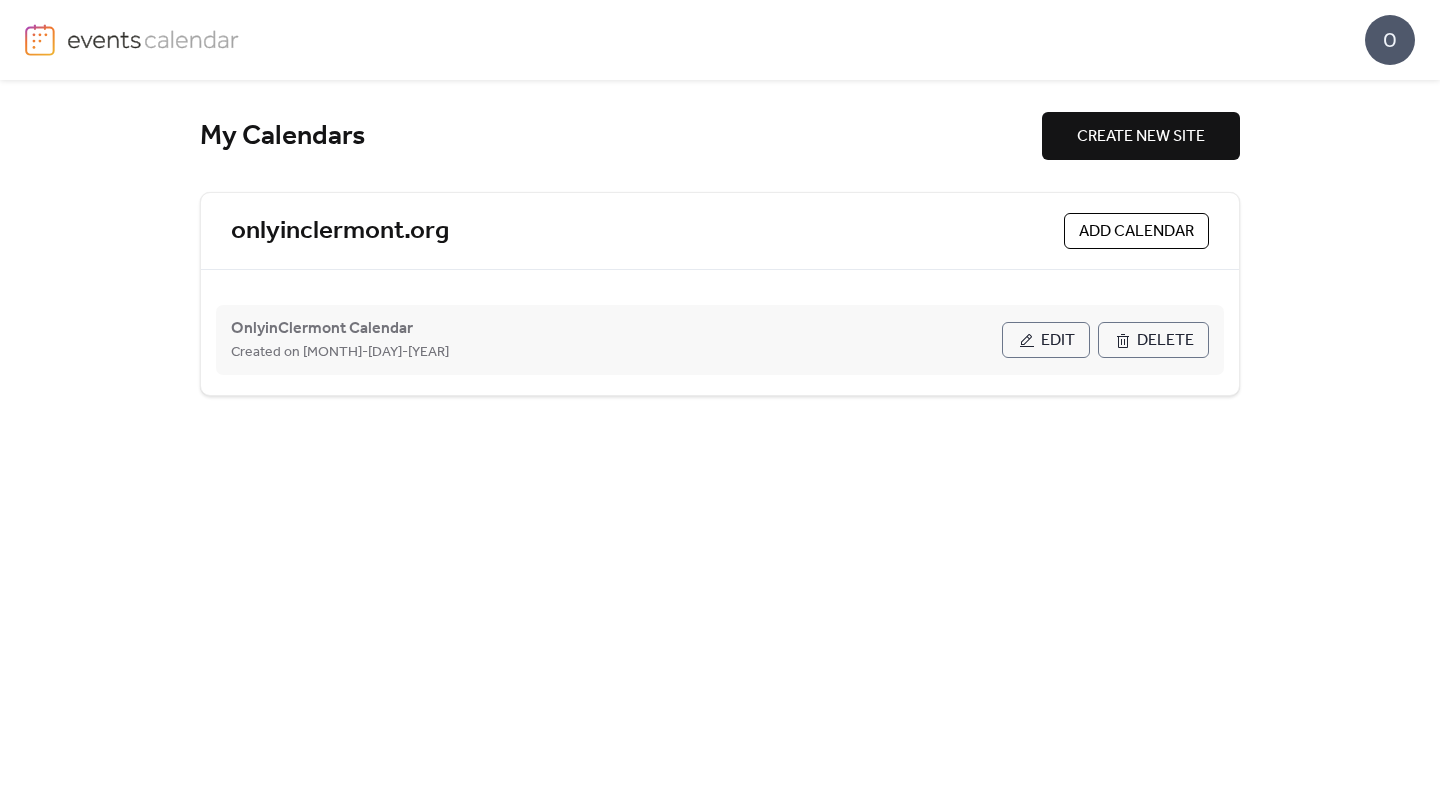 click on "Edit" at bounding box center [1046, 340] 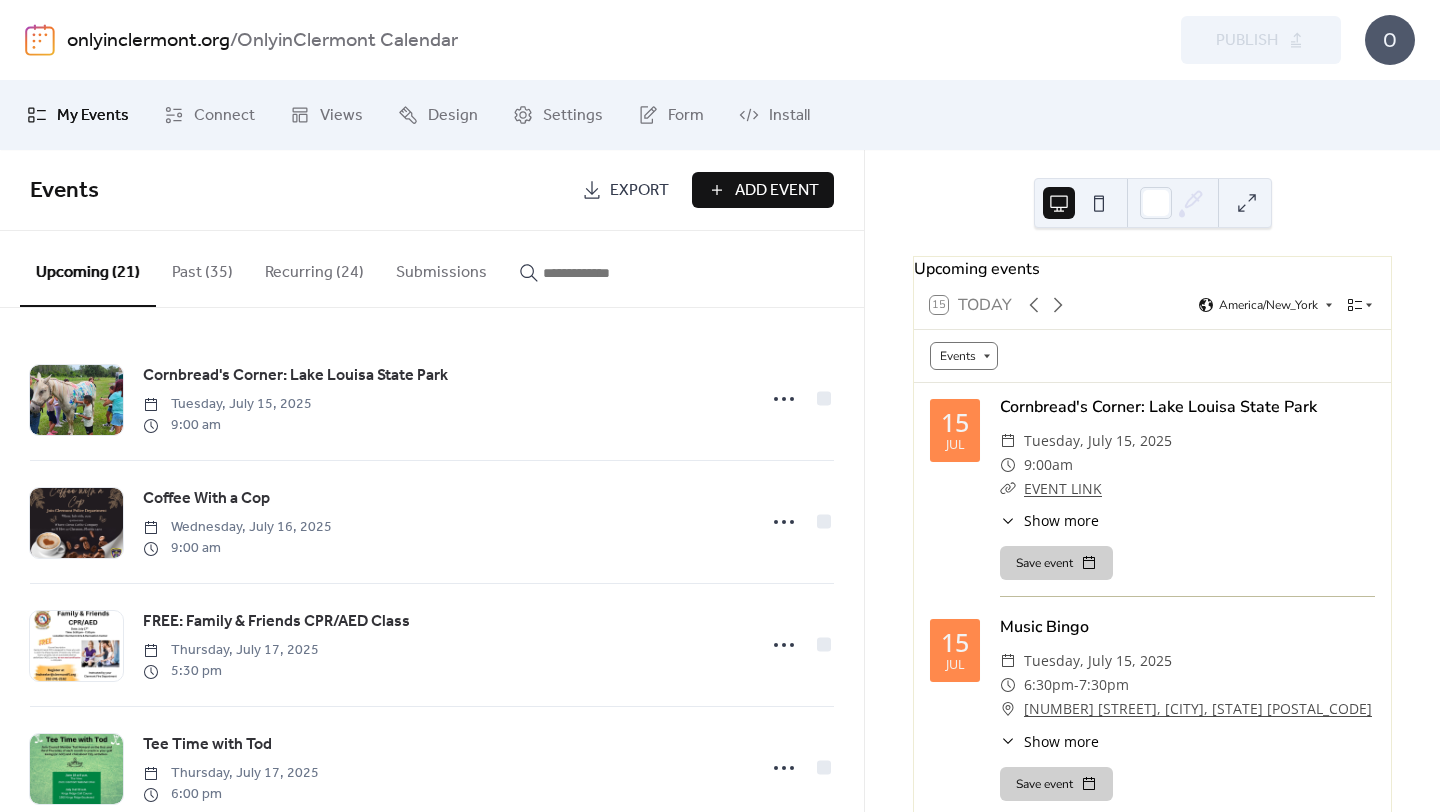 click on "Add Event" at bounding box center [777, 191] 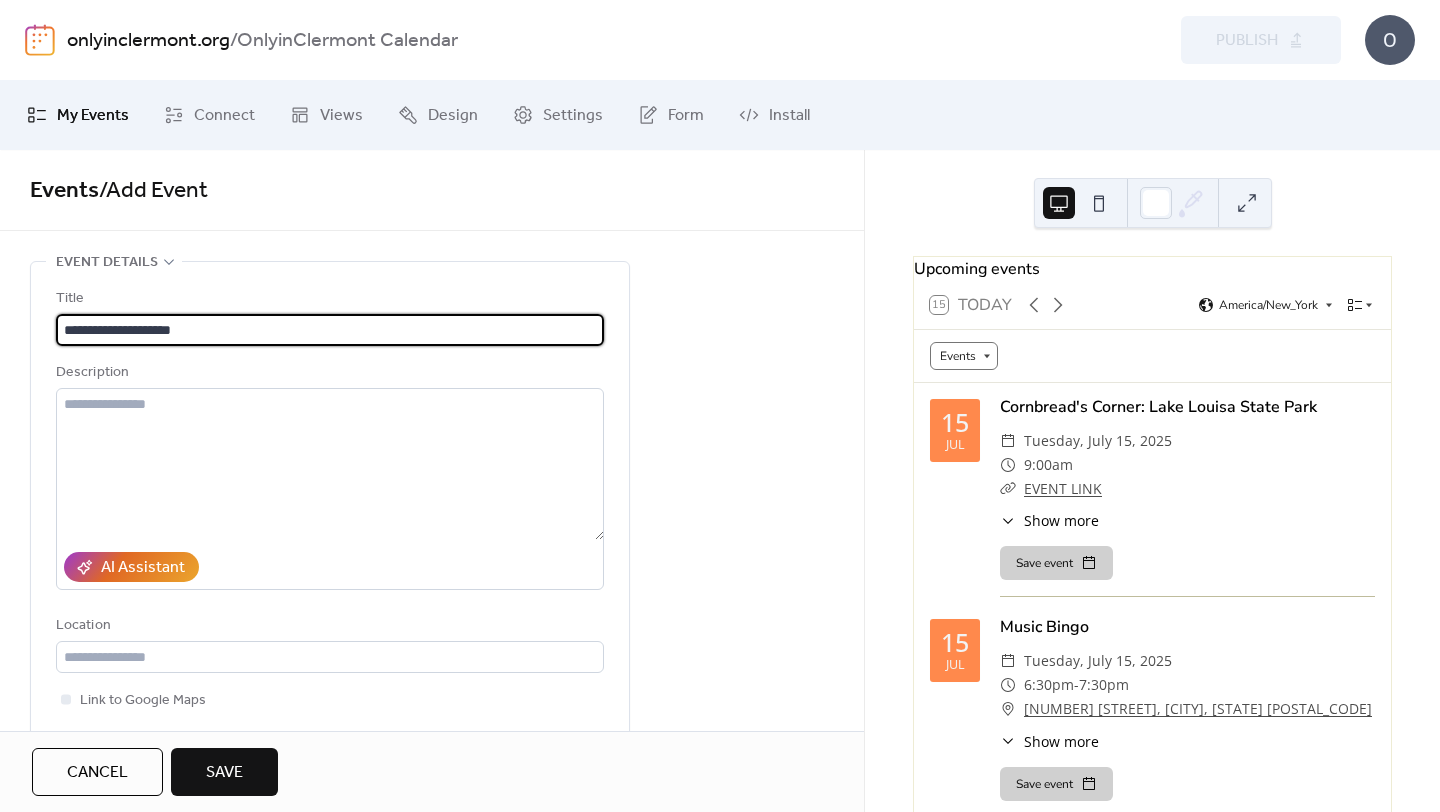 click on "**********" at bounding box center [330, 330] 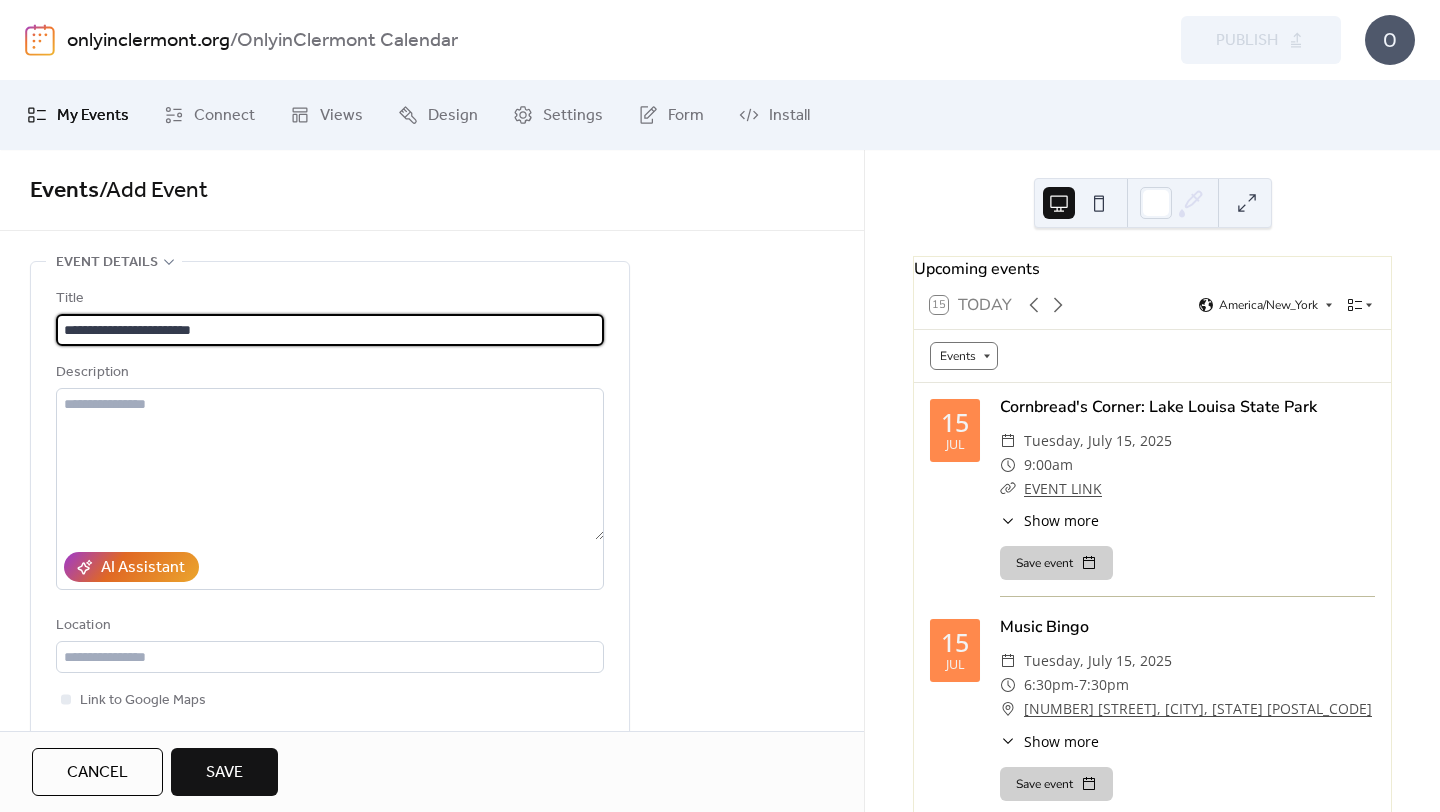 type on "**********" 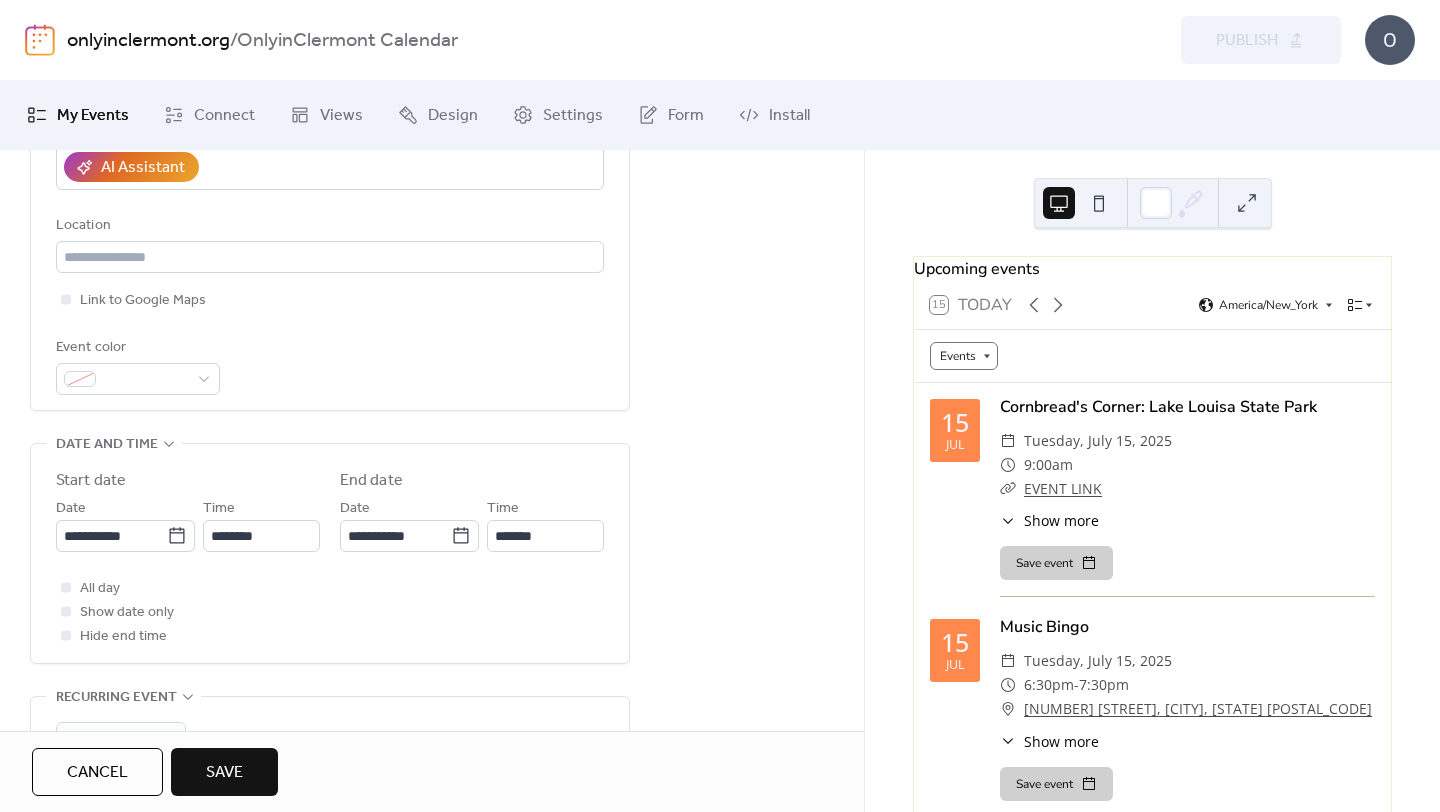 scroll, scrollTop: 401, scrollLeft: 0, axis: vertical 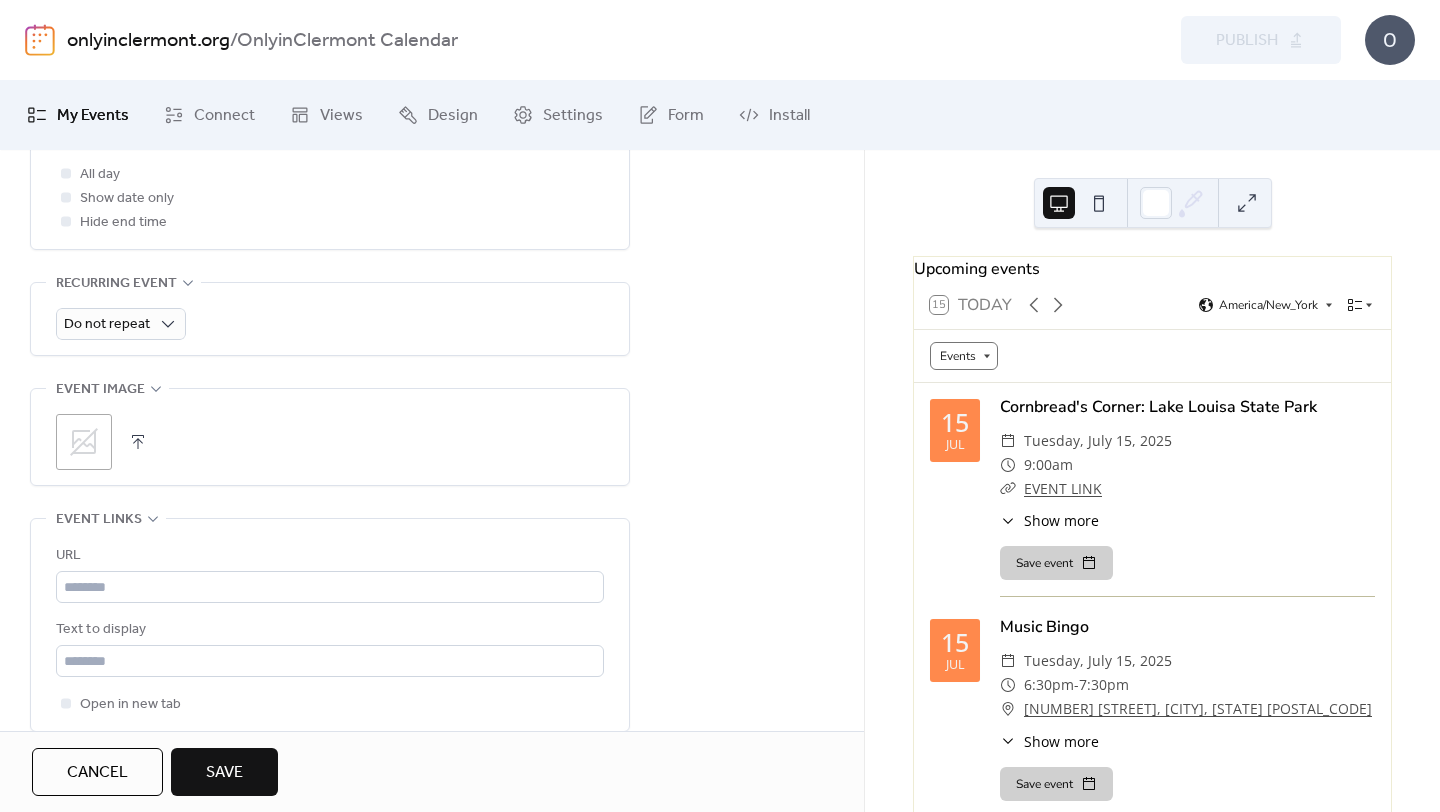 click at bounding box center (138, 442) 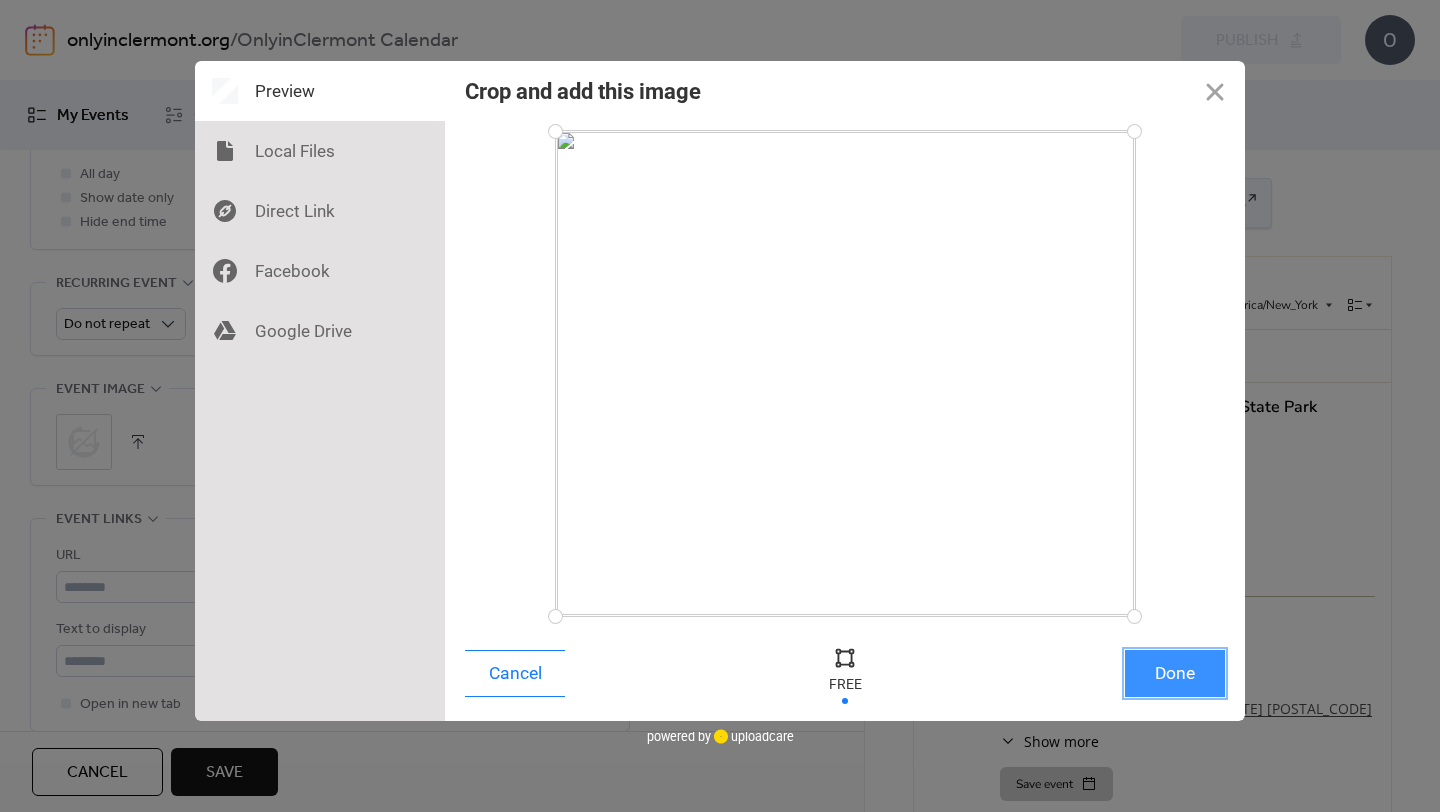click on "Done" at bounding box center (1175, 673) 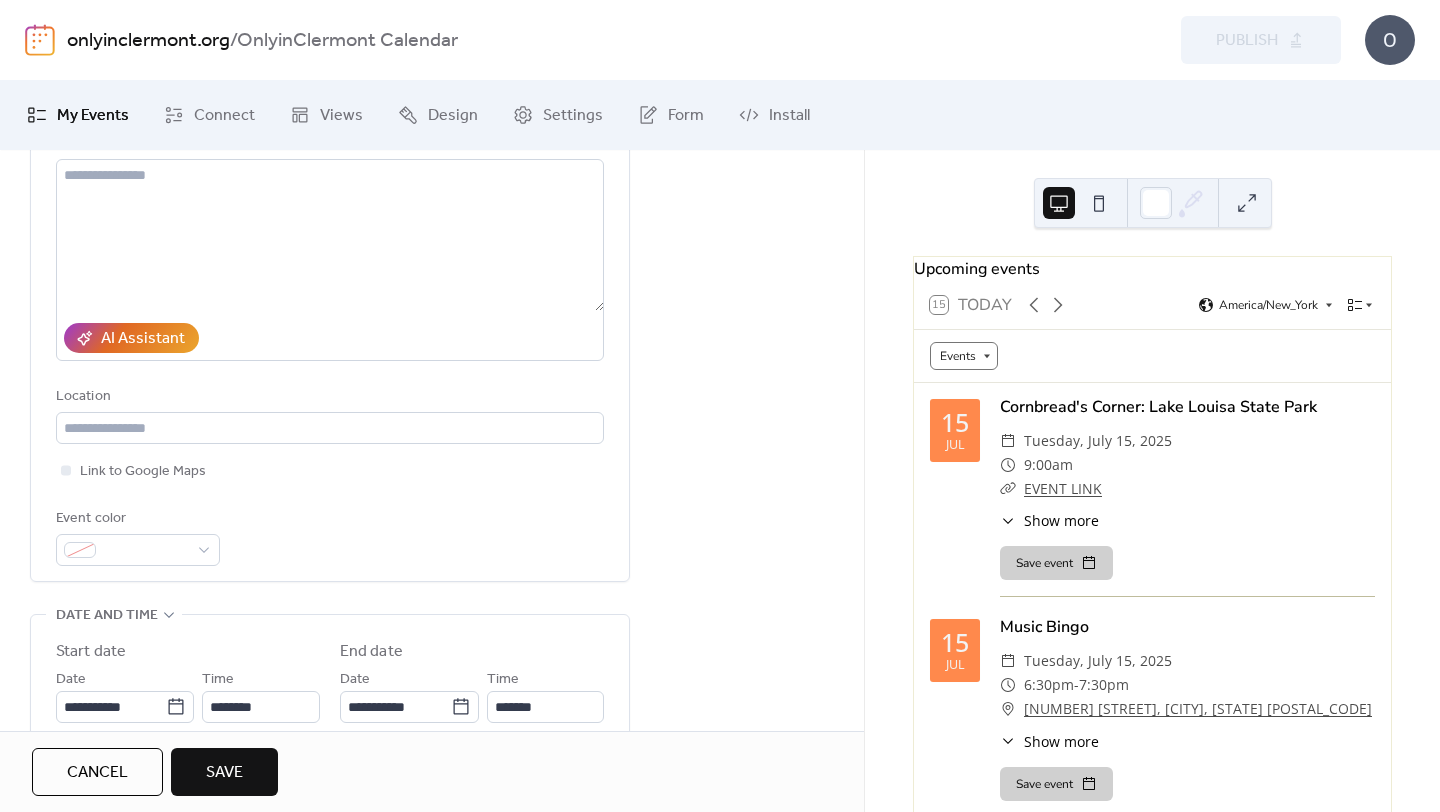 scroll, scrollTop: 0, scrollLeft: 0, axis: both 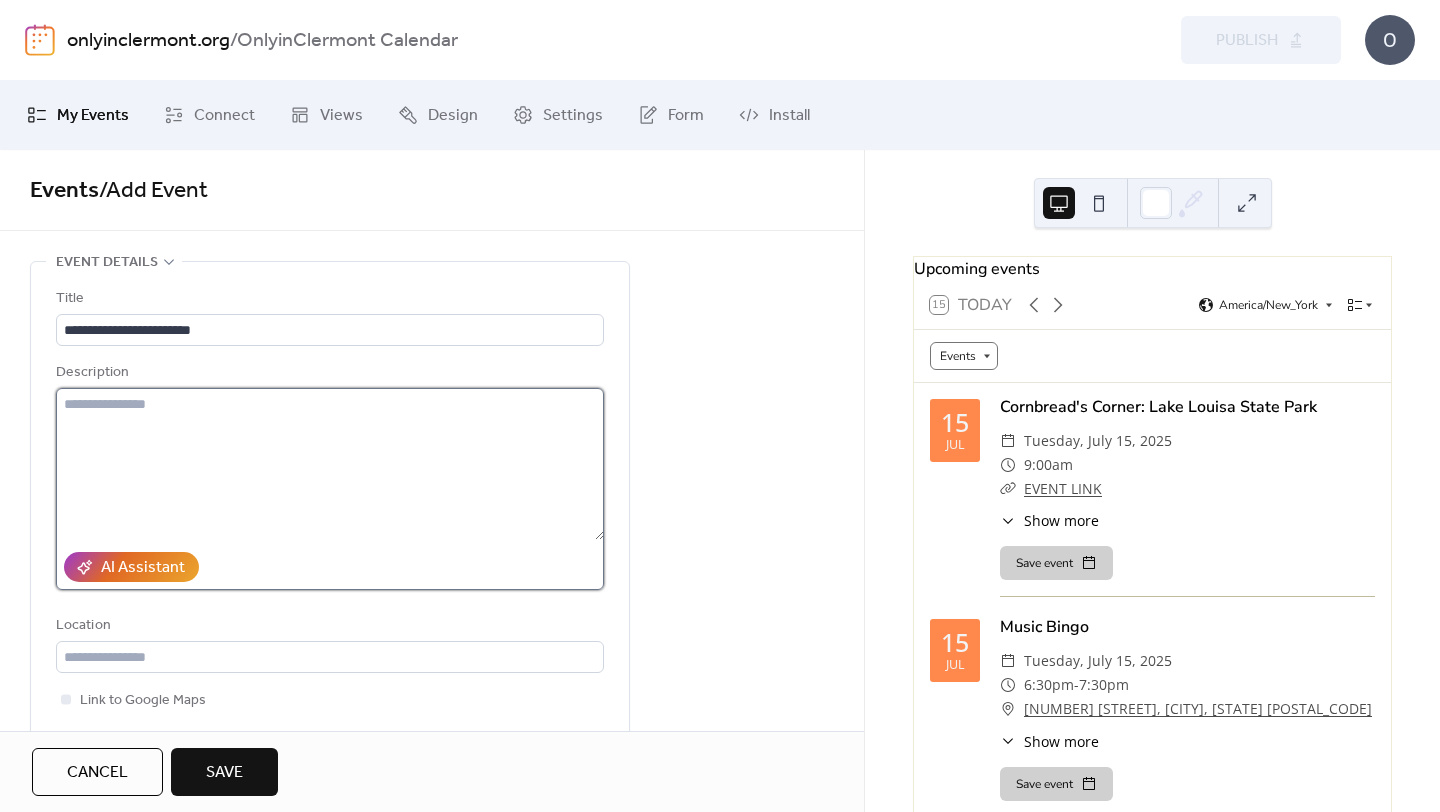 click at bounding box center (330, 464) 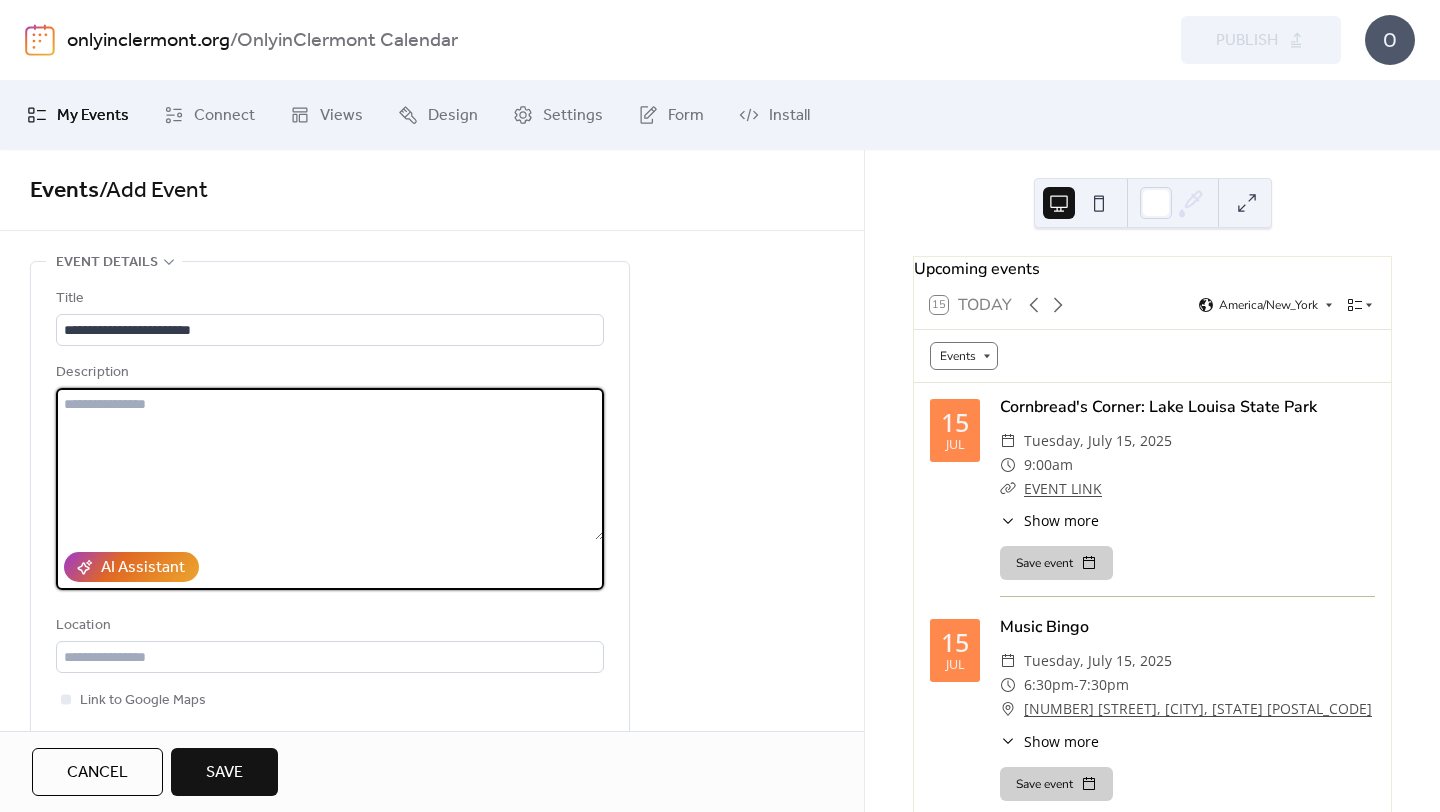 paste on "**********" 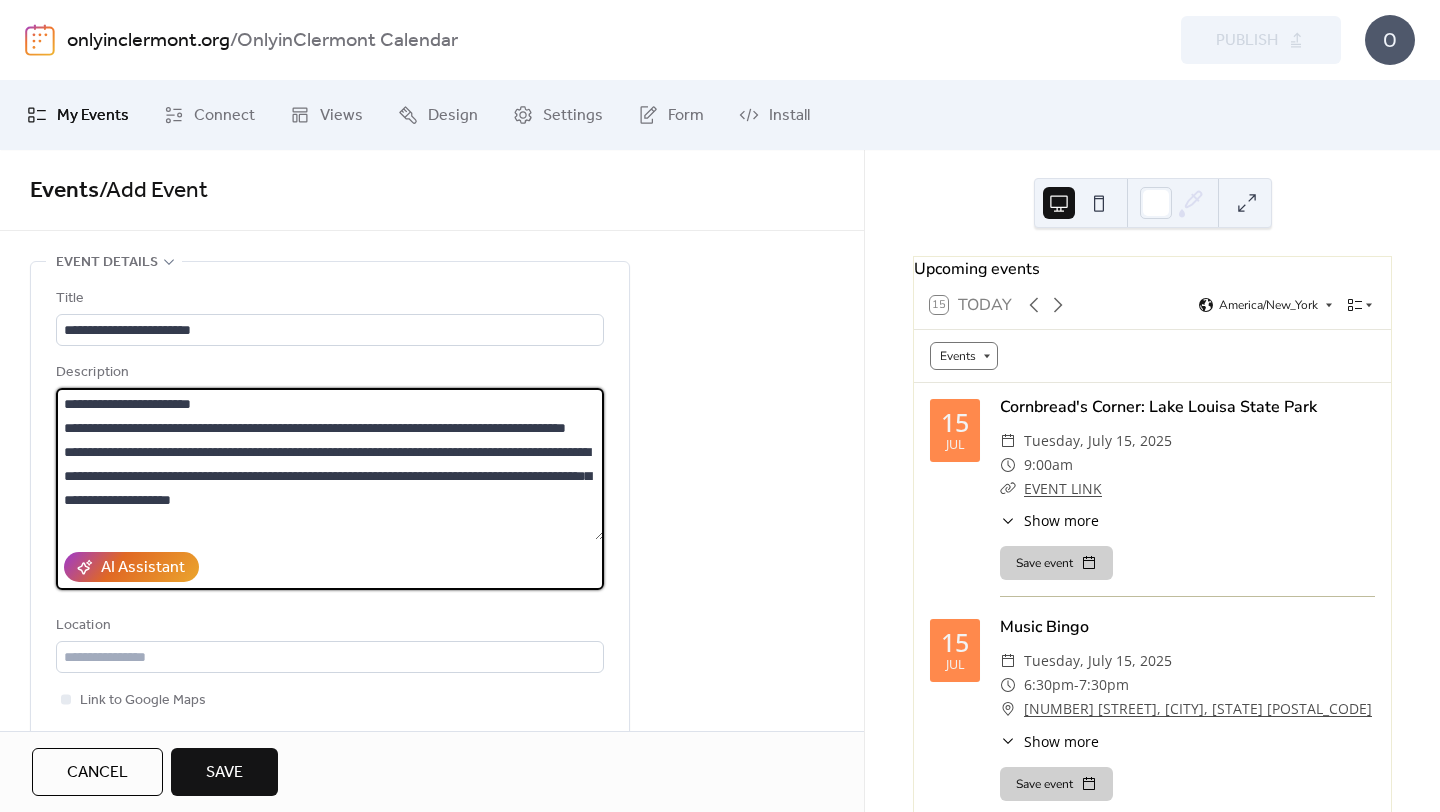 scroll, scrollTop: 0, scrollLeft: 0, axis: both 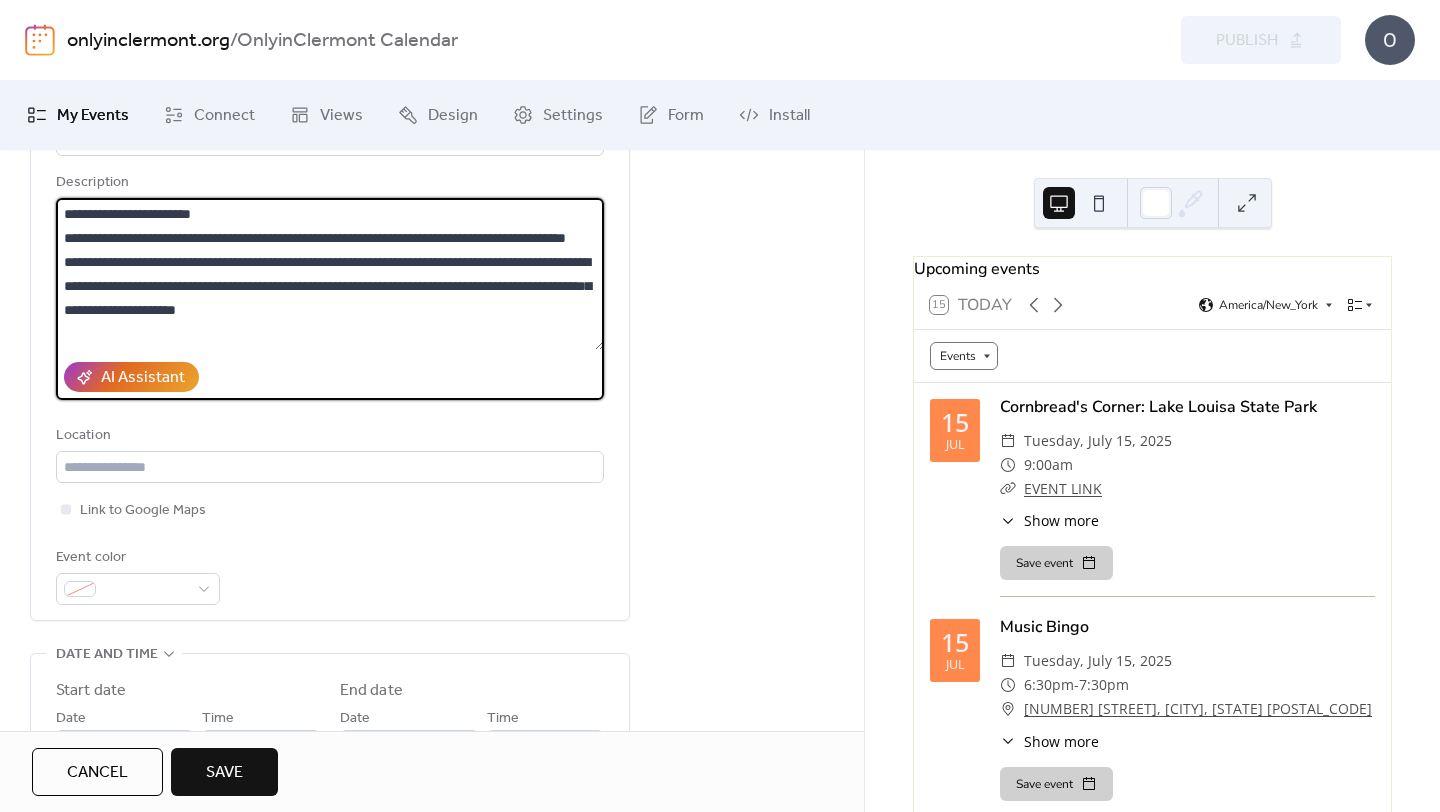 paste on "**********" 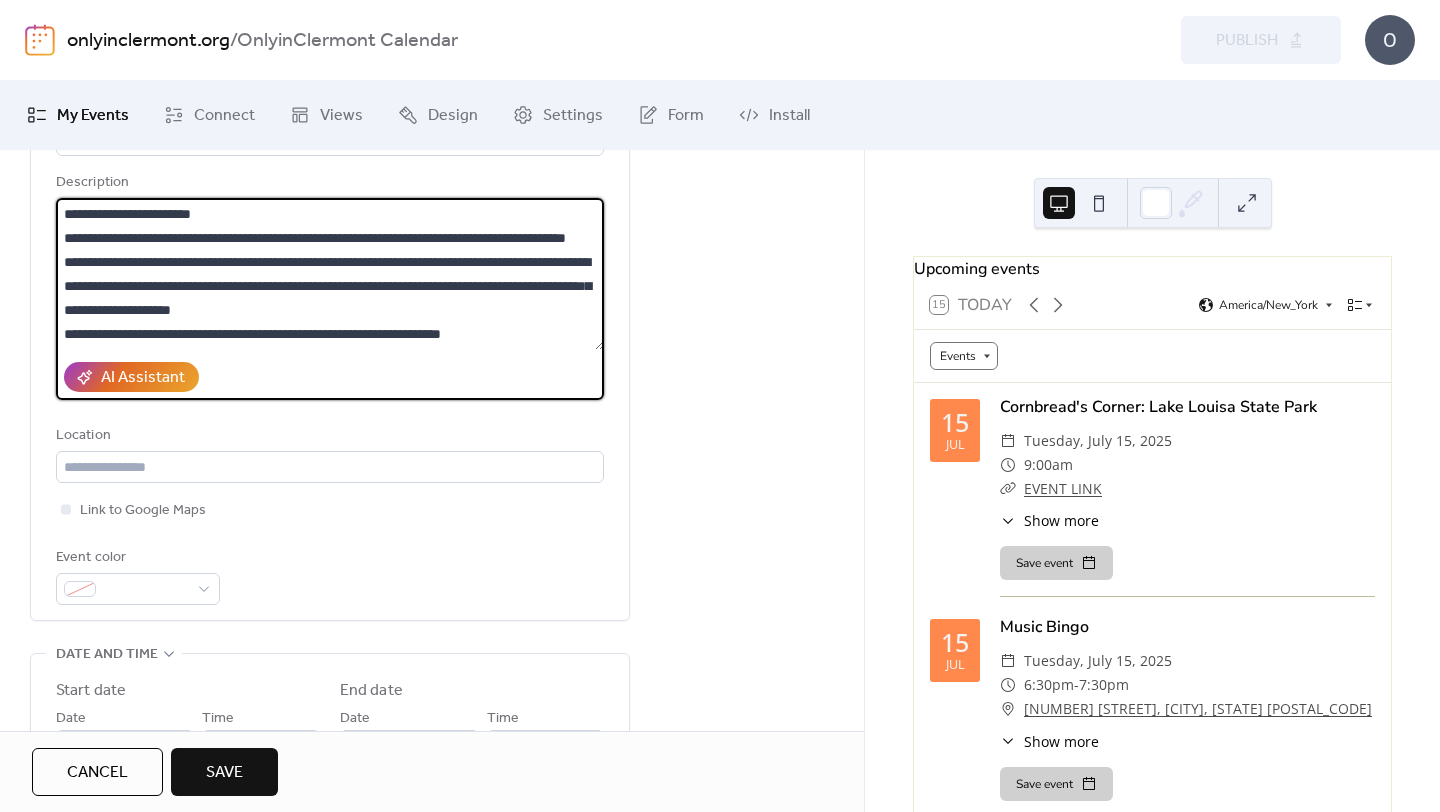 scroll, scrollTop: 24, scrollLeft: 0, axis: vertical 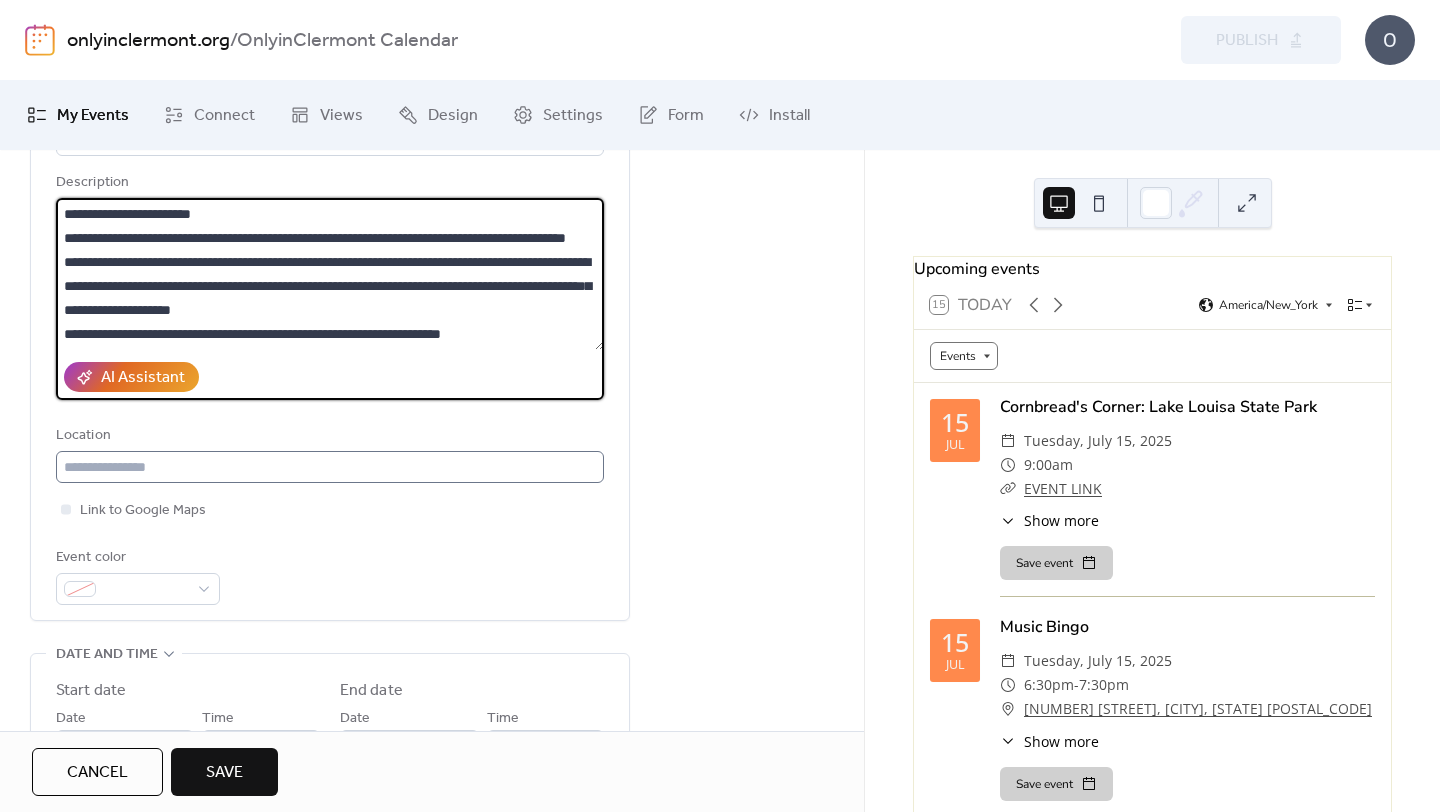 type on "**********" 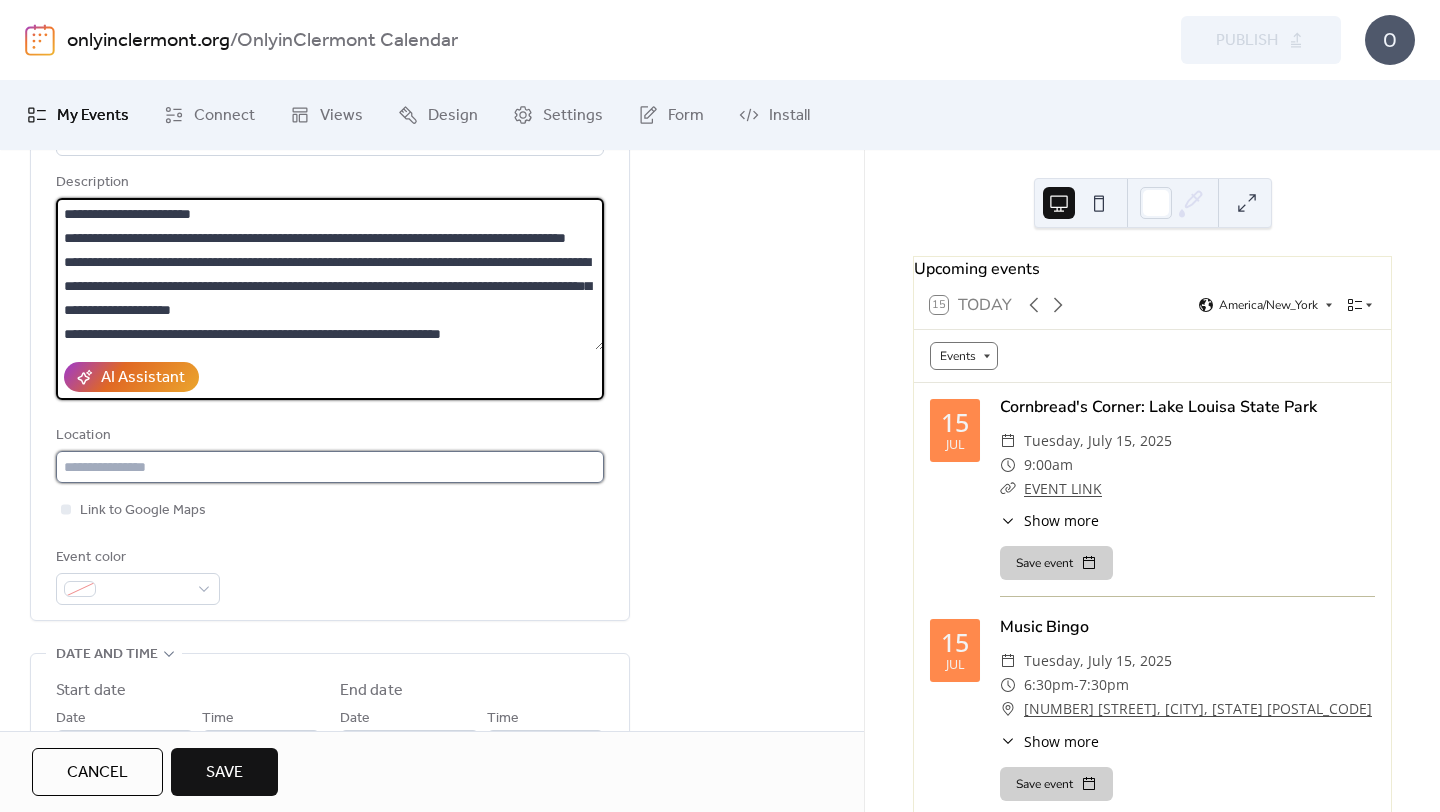 click at bounding box center [330, 467] 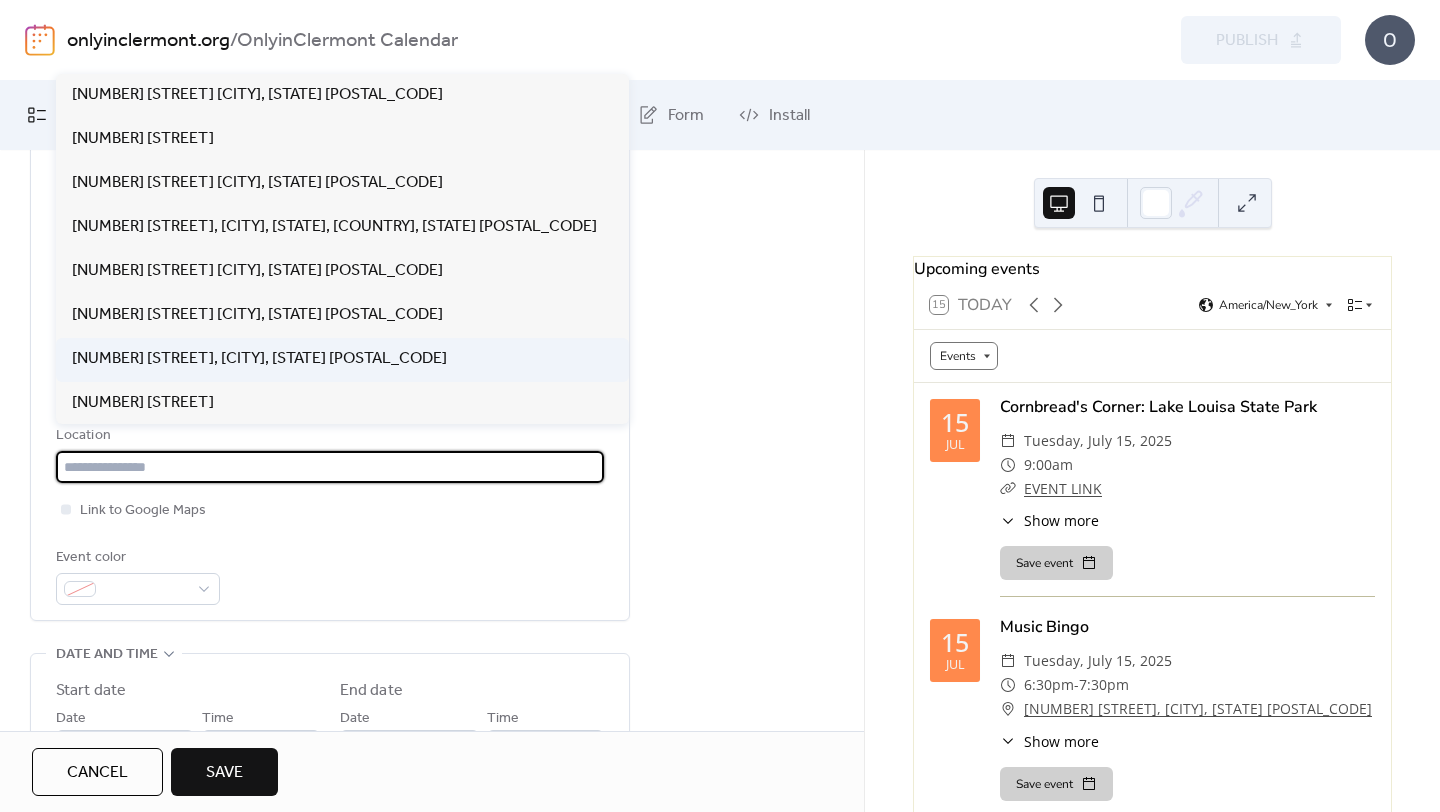 paste on "**********" 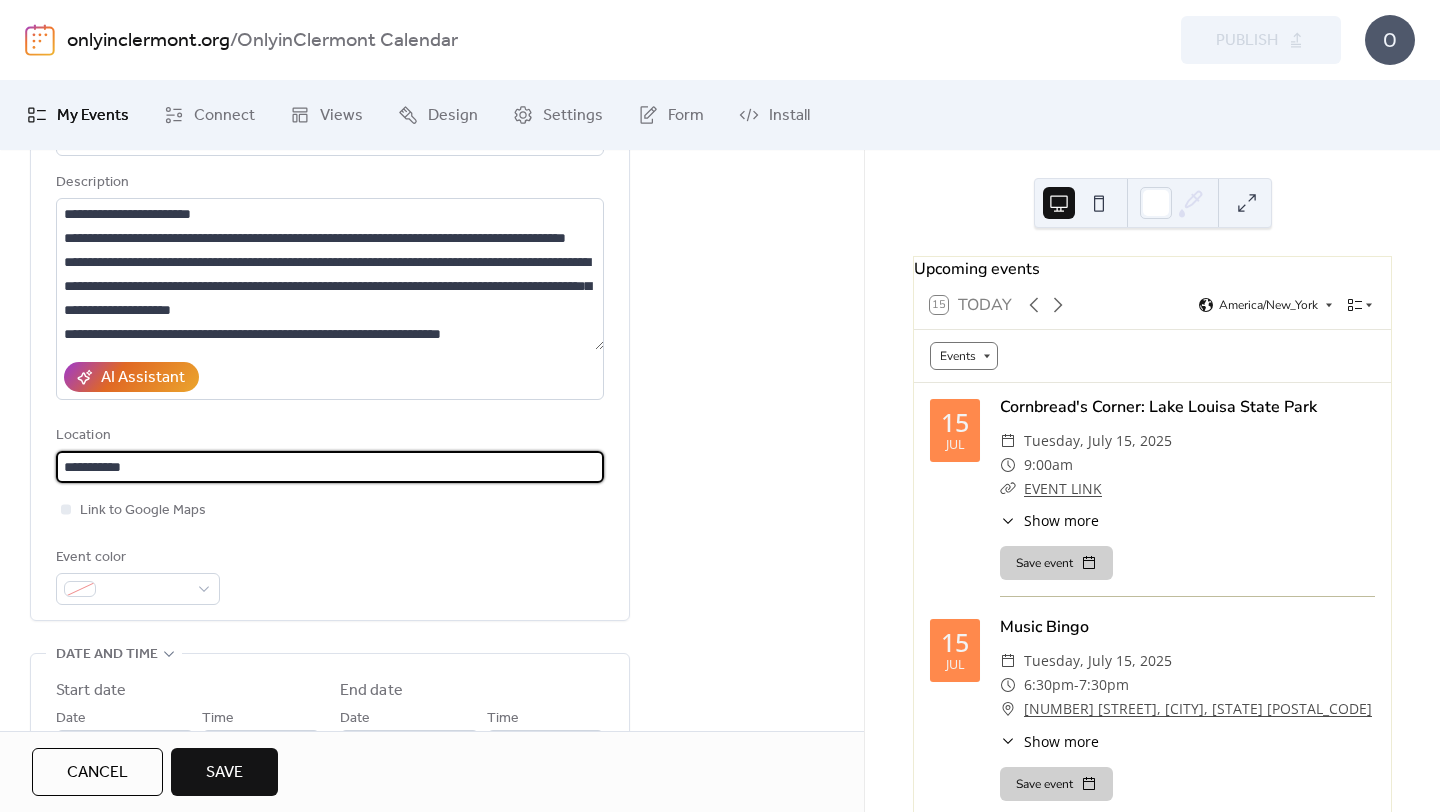 click on "**********" at bounding box center (330, 467) 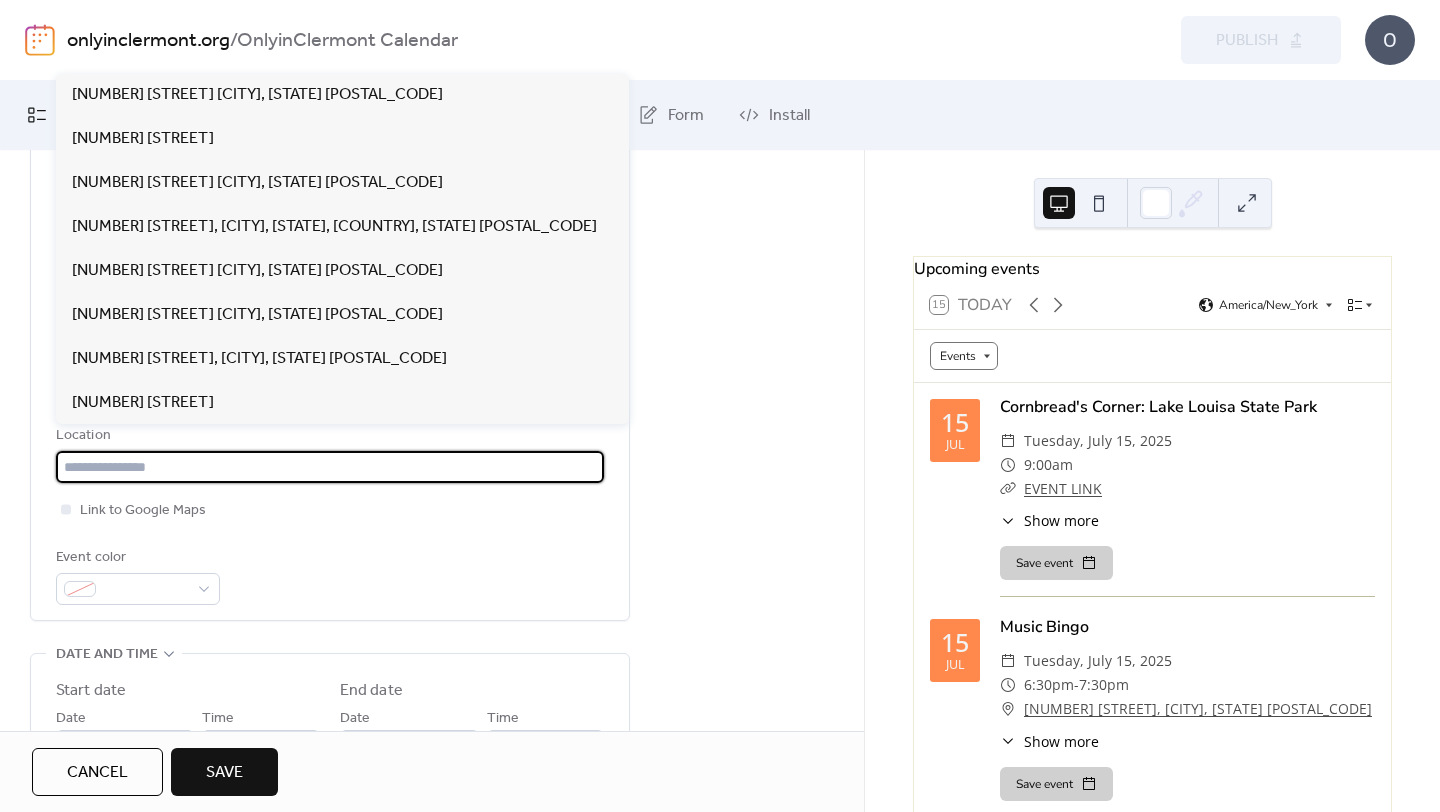 paste on "**********" 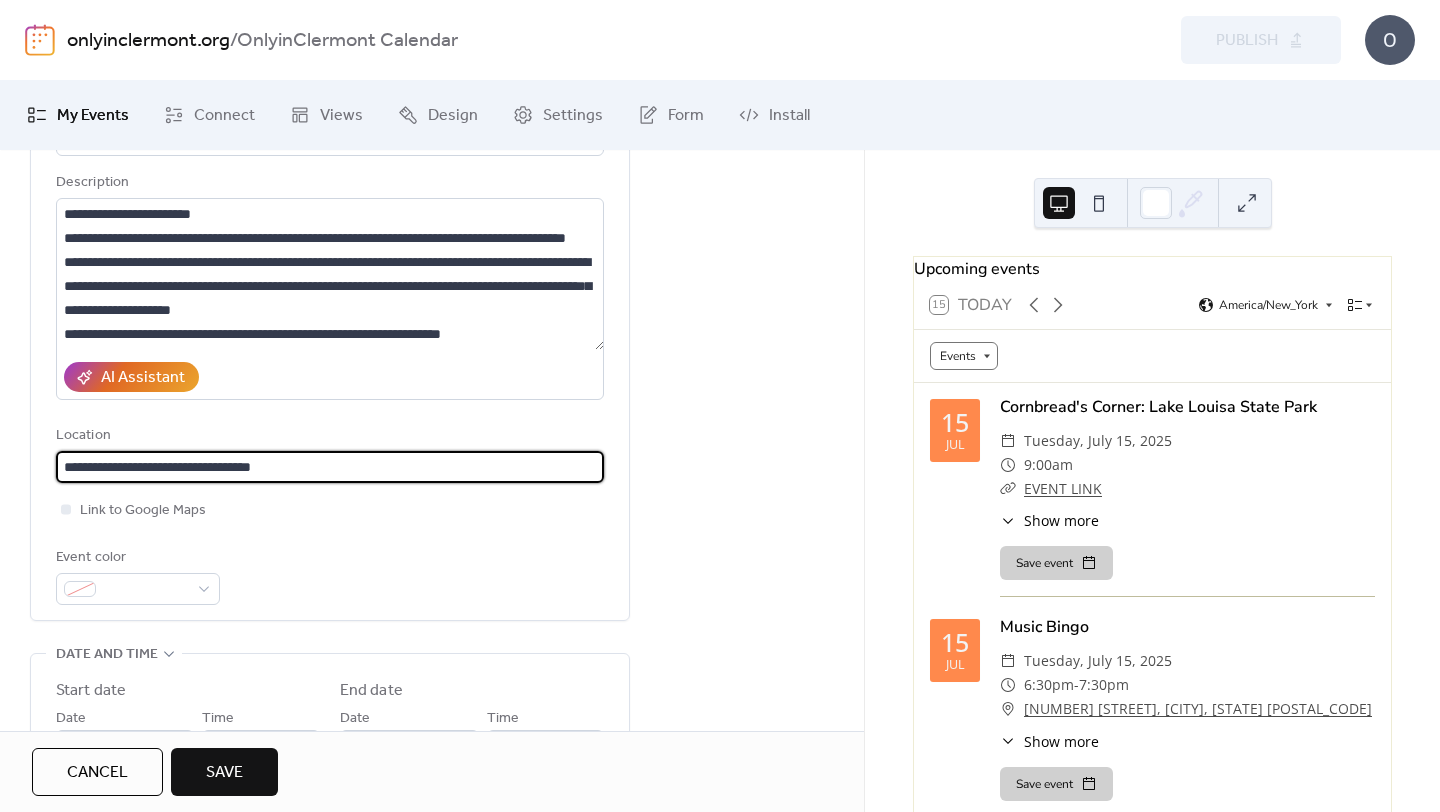 type on "**********" 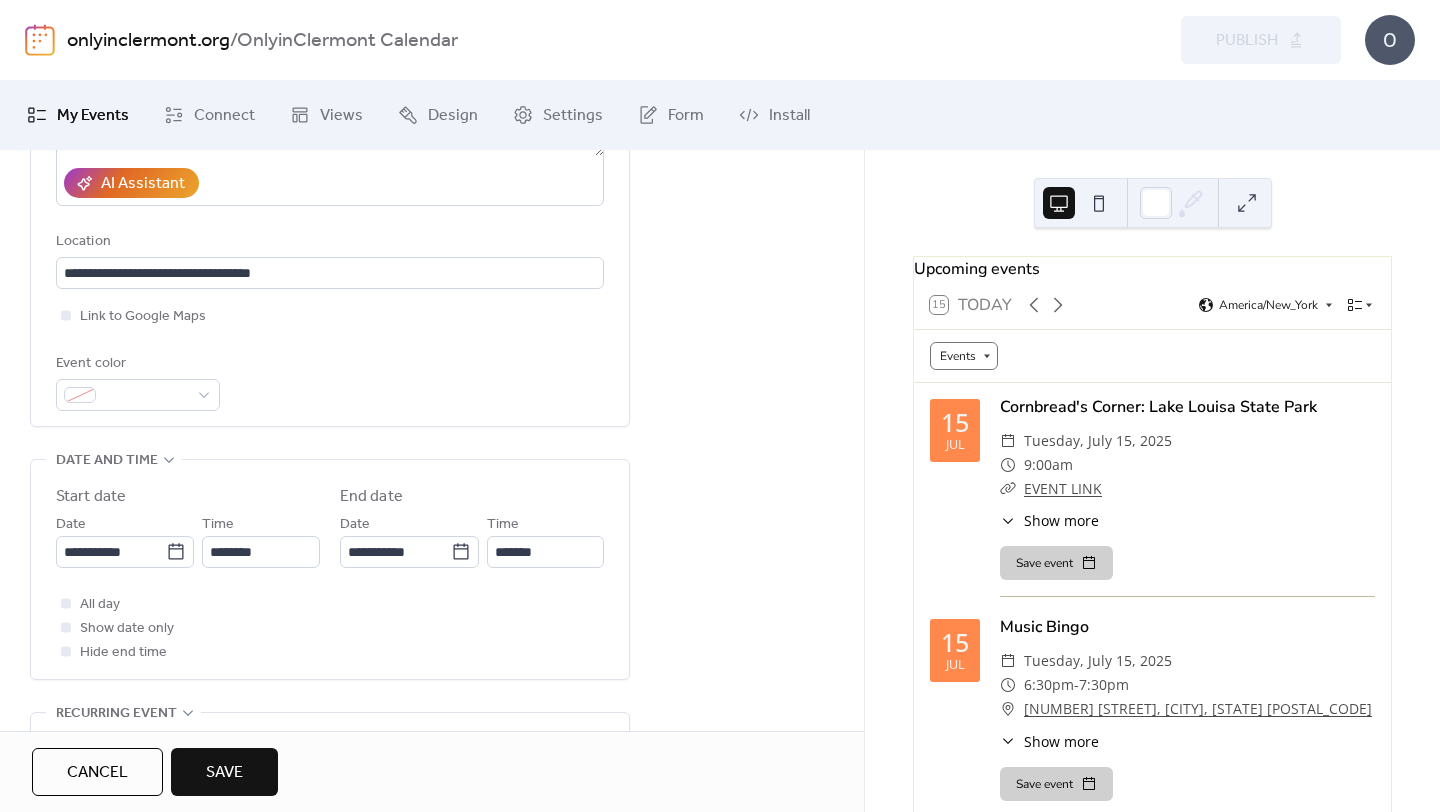 scroll, scrollTop: 424, scrollLeft: 0, axis: vertical 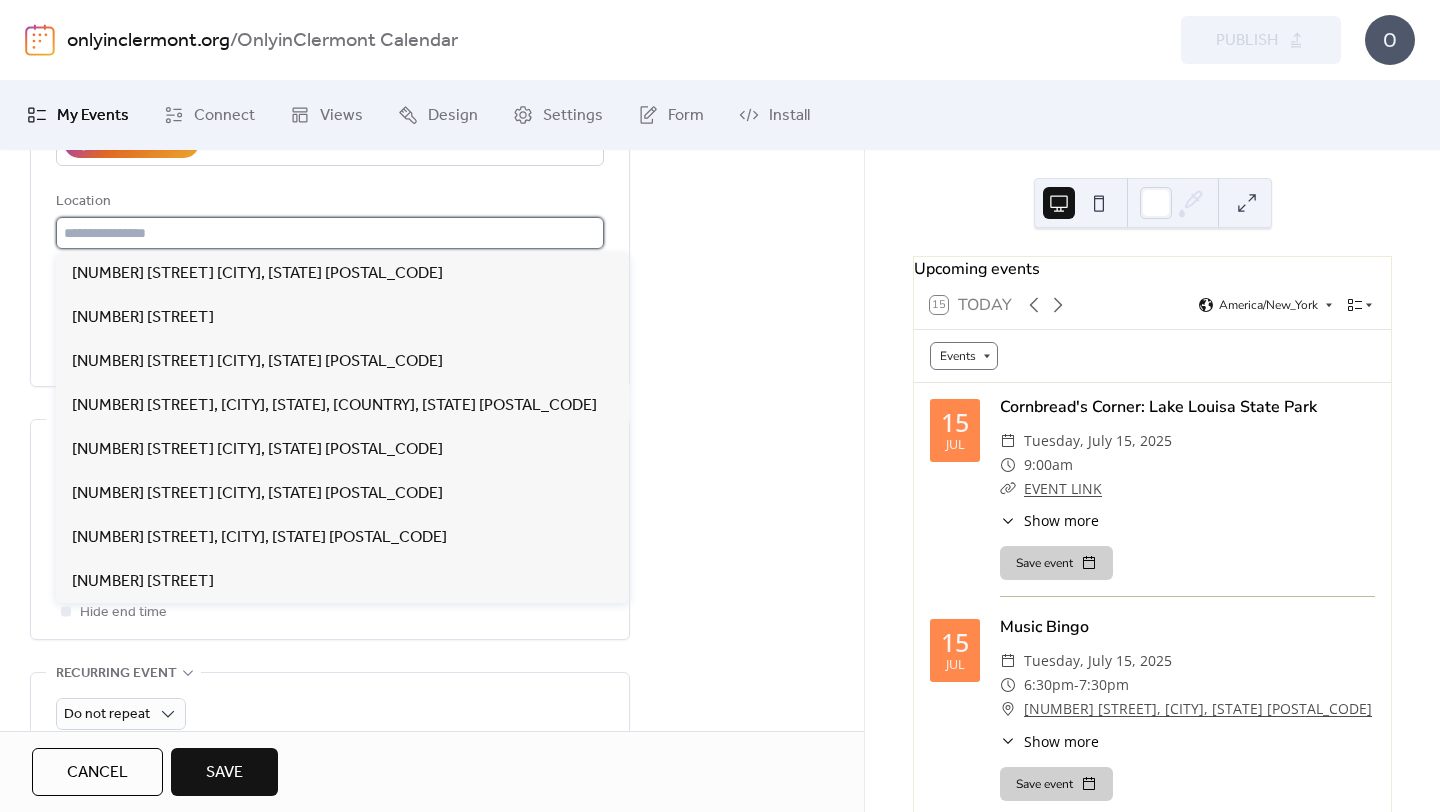 click at bounding box center (330, 233) 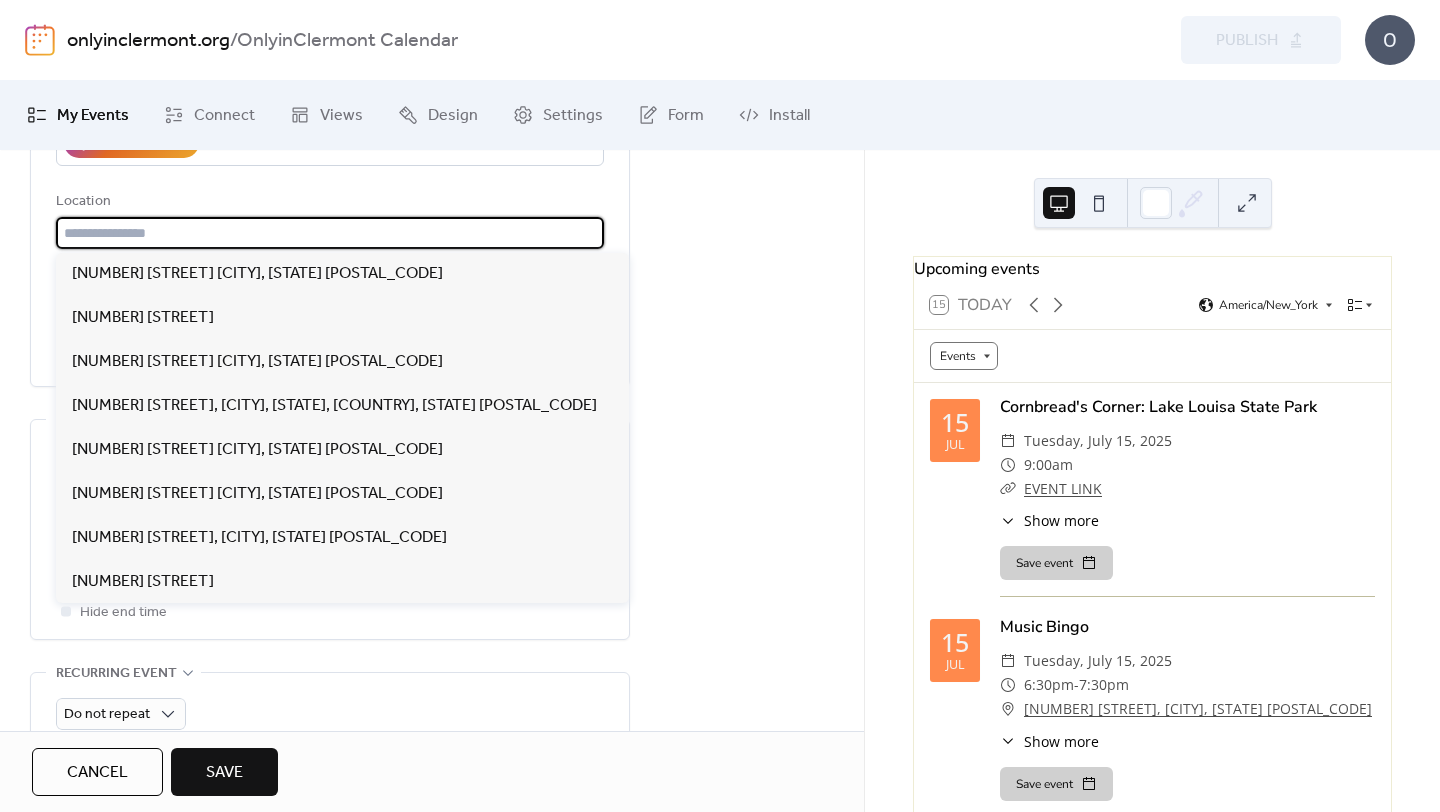 paste on "**********" 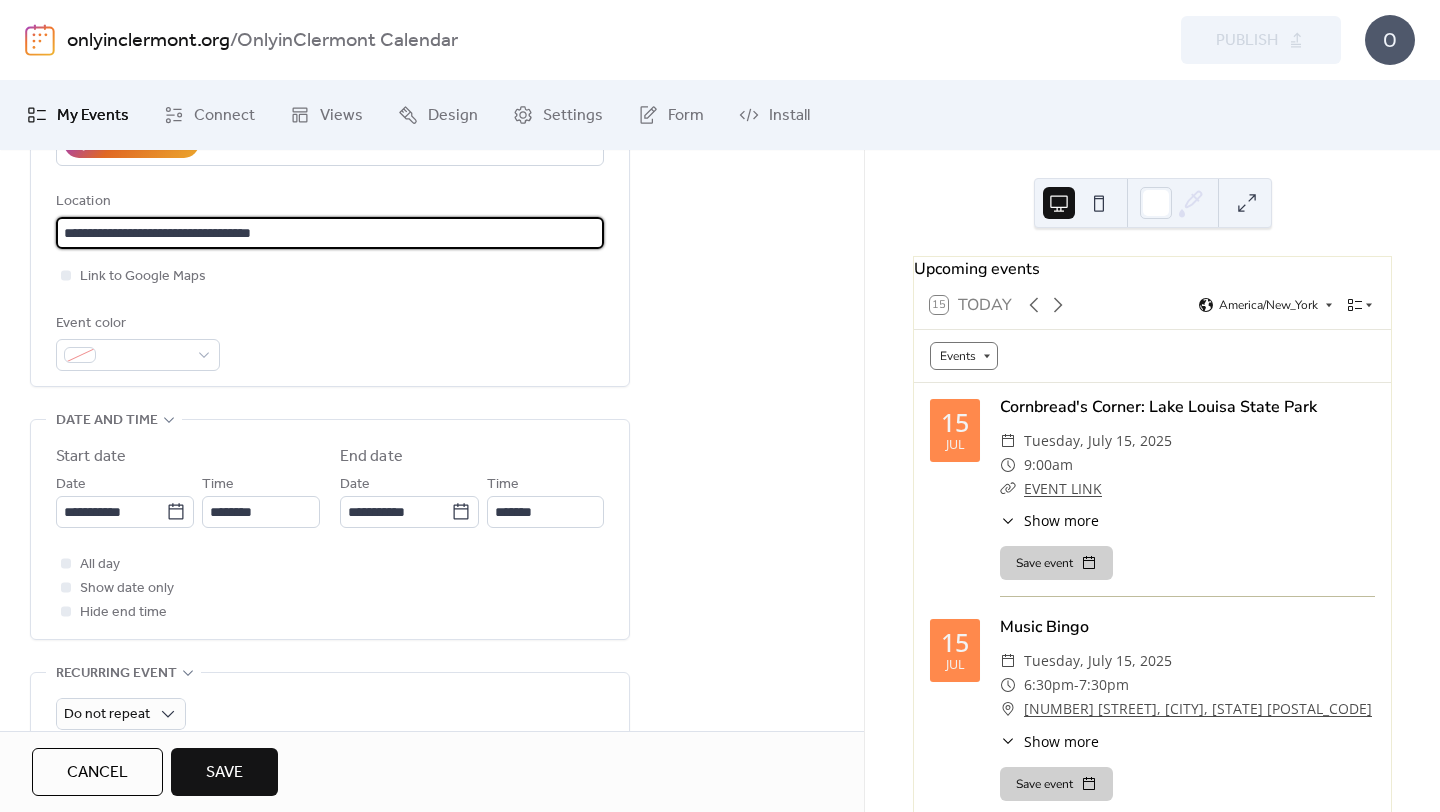 type on "**********" 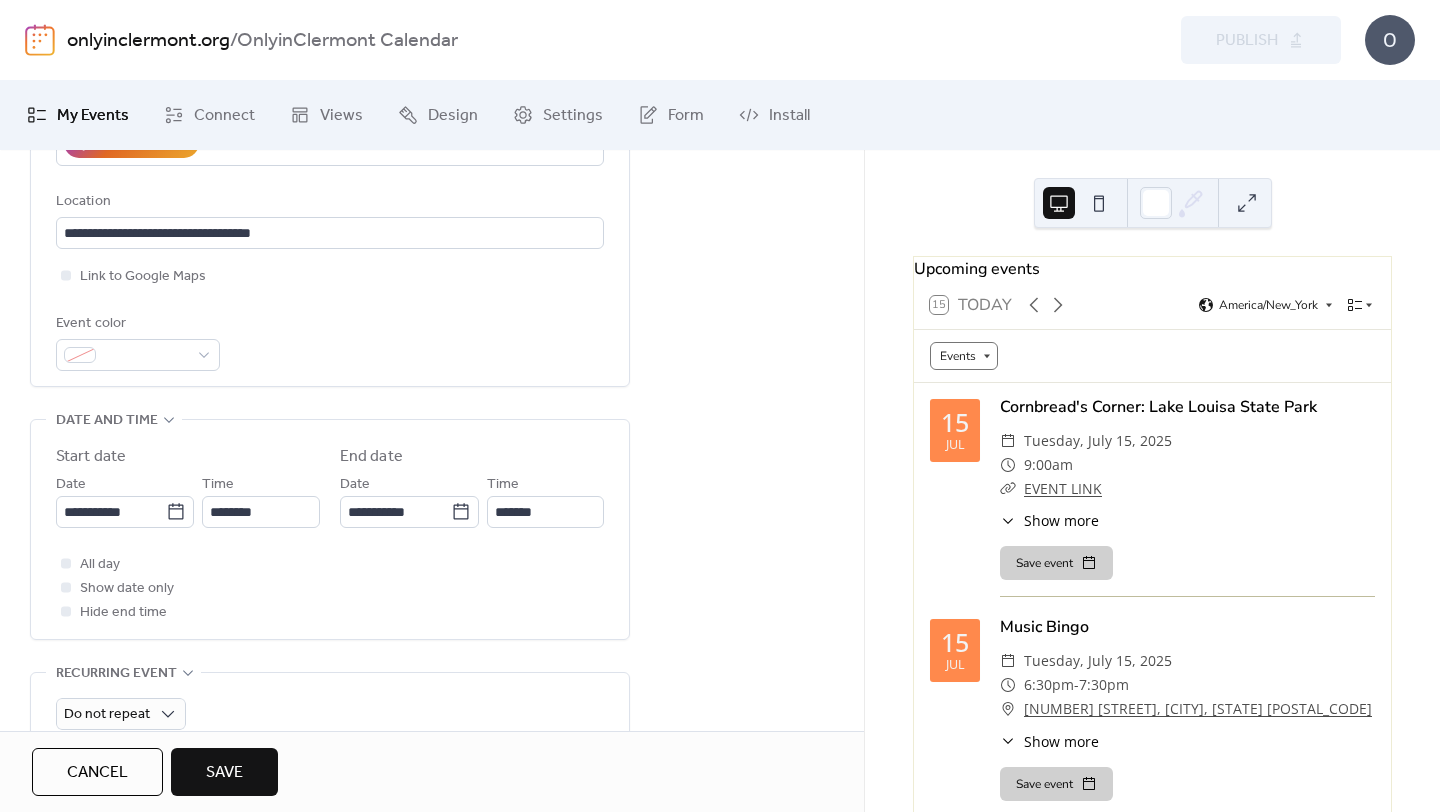 click on "**********" at bounding box center (432, 564) 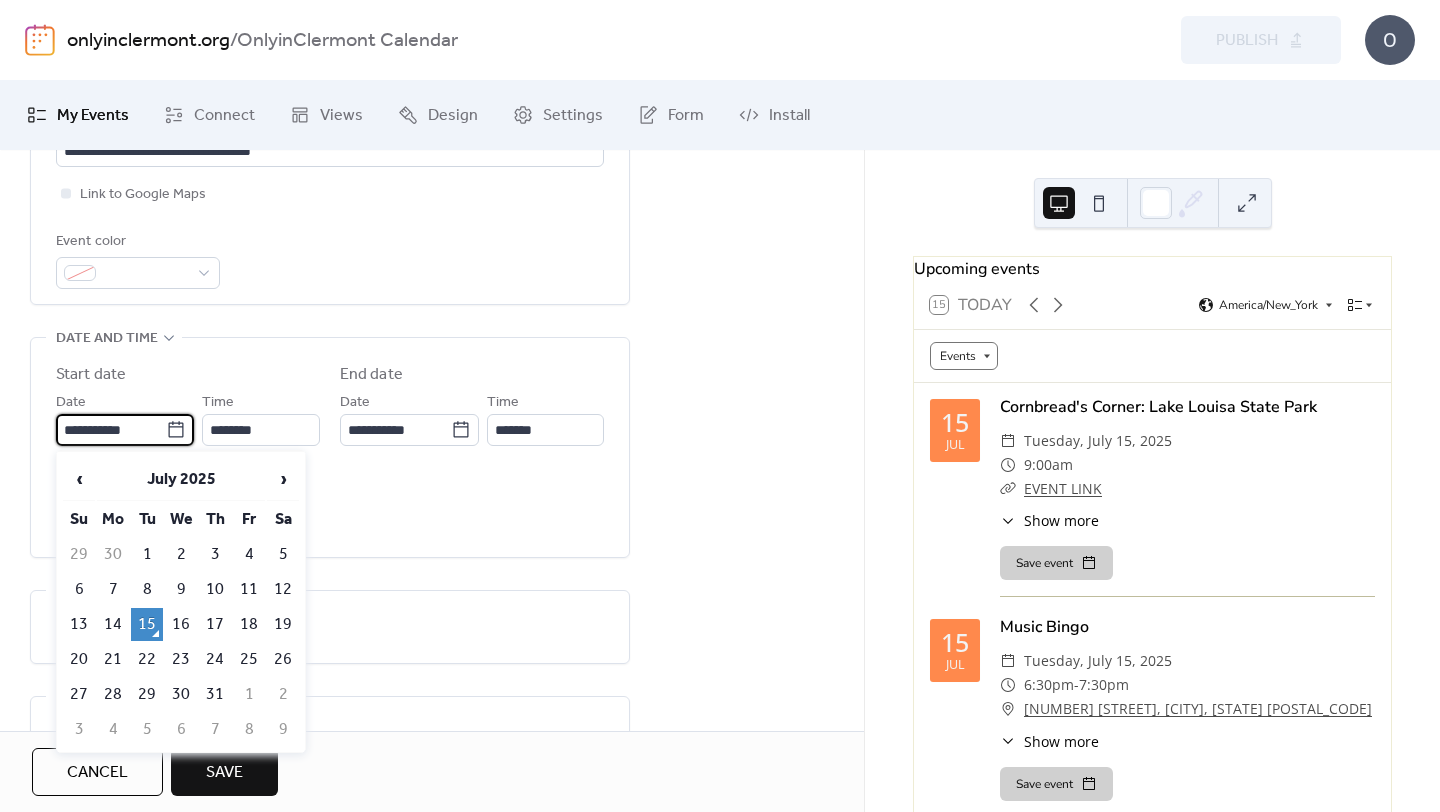 click on "**********" at bounding box center [111, 430] 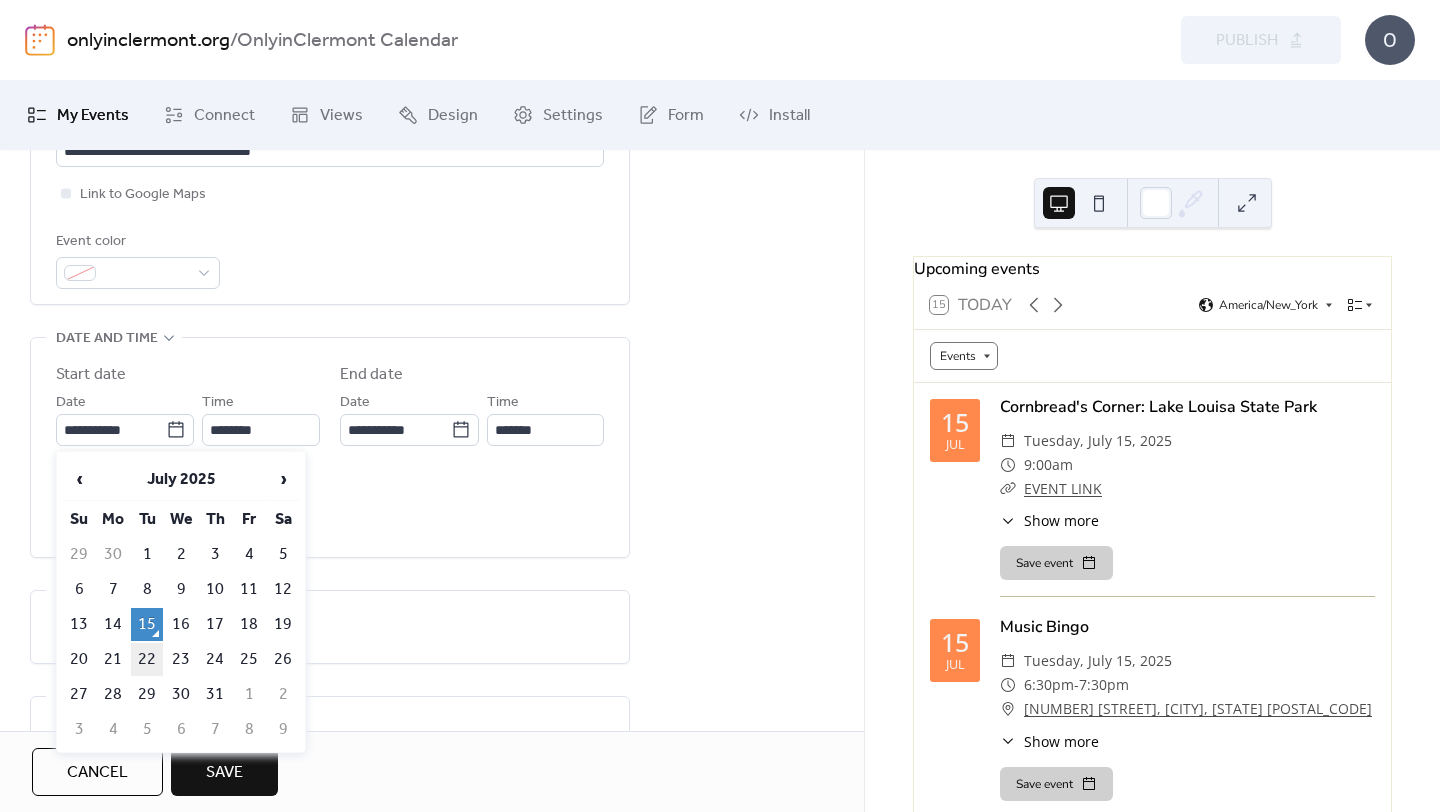 click on "22" at bounding box center [147, 659] 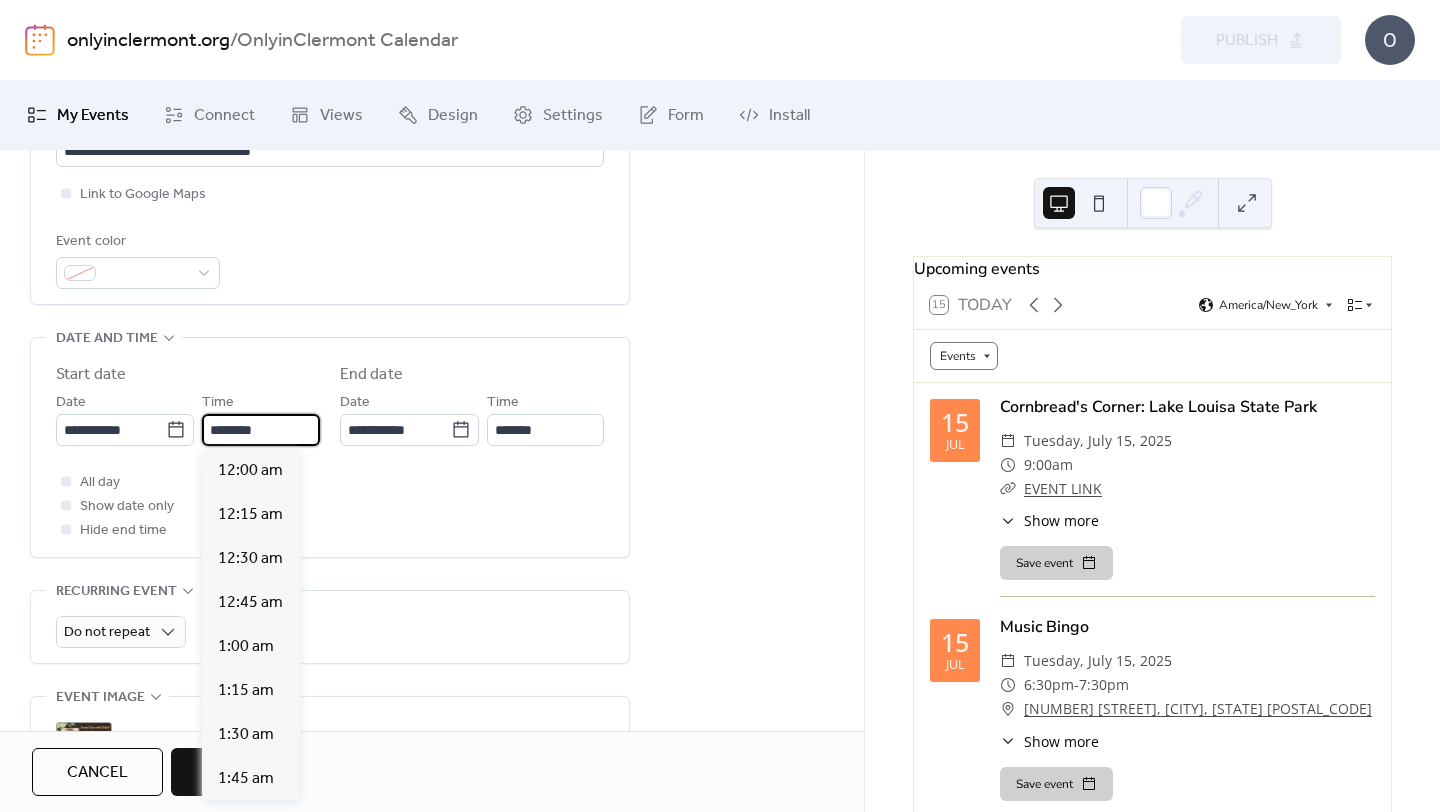 click on "********" at bounding box center [261, 430] 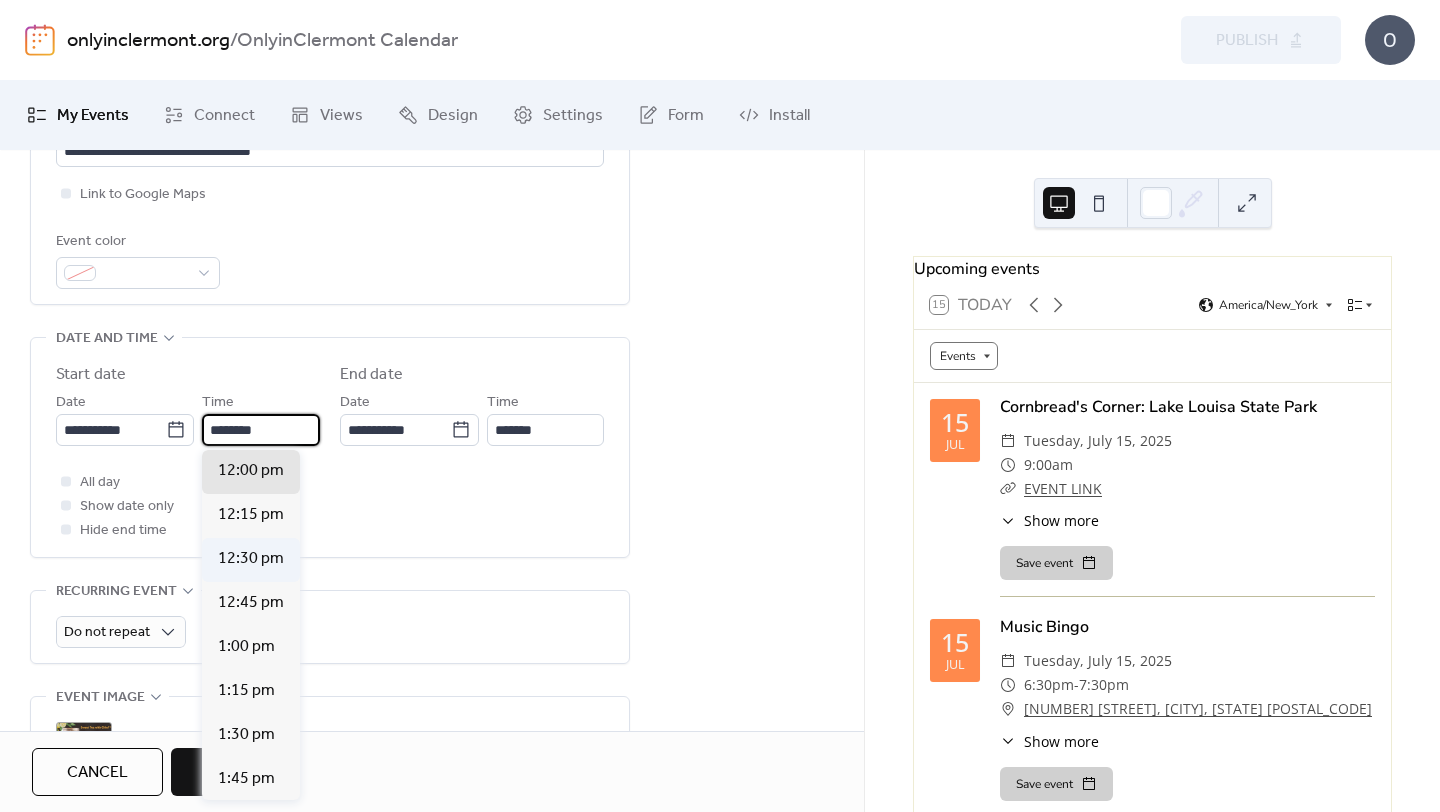 scroll, scrollTop: 2159, scrollLeft: 0, axis: vertical 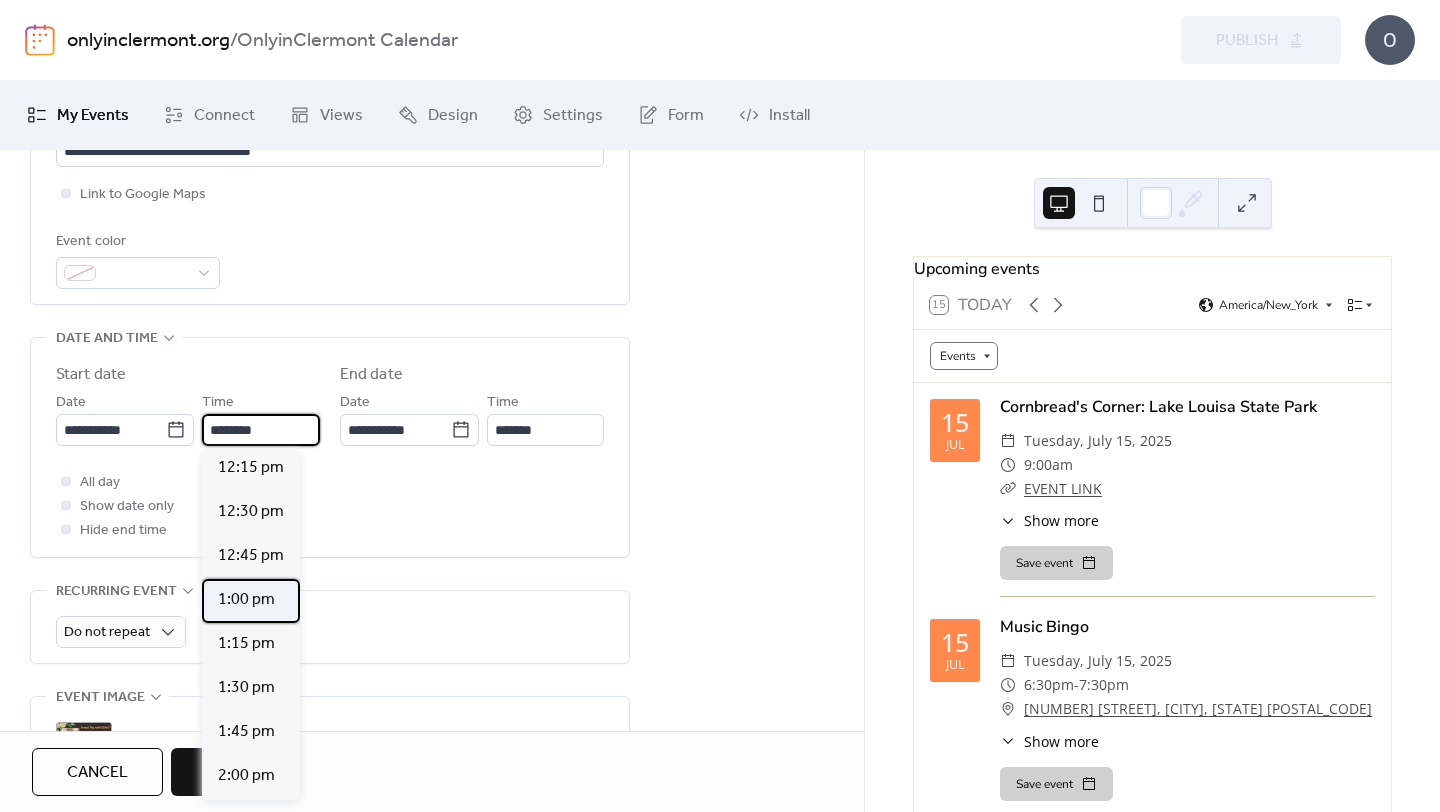 click on "1:00 pm" at bounding box center [246, 600] 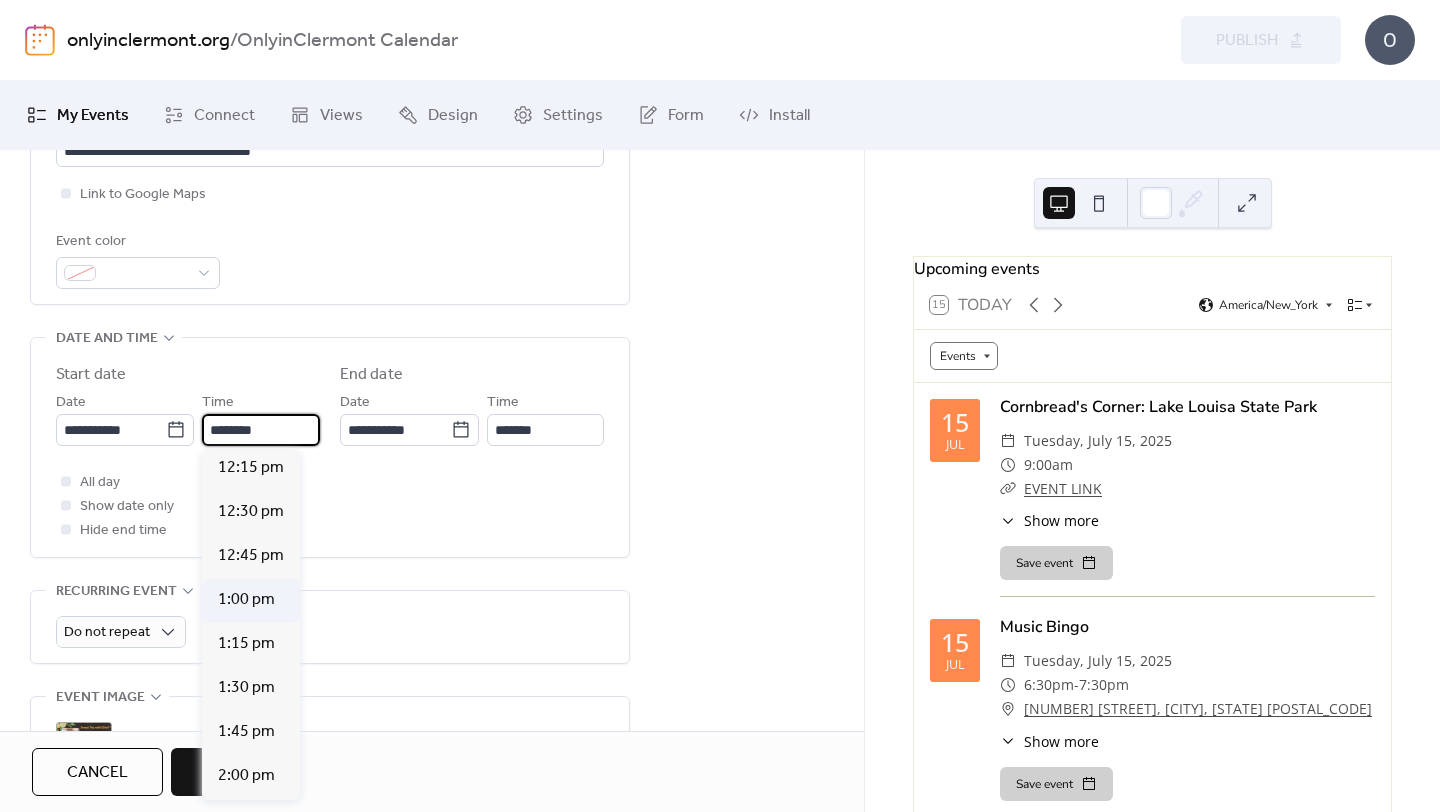 type on "*******" 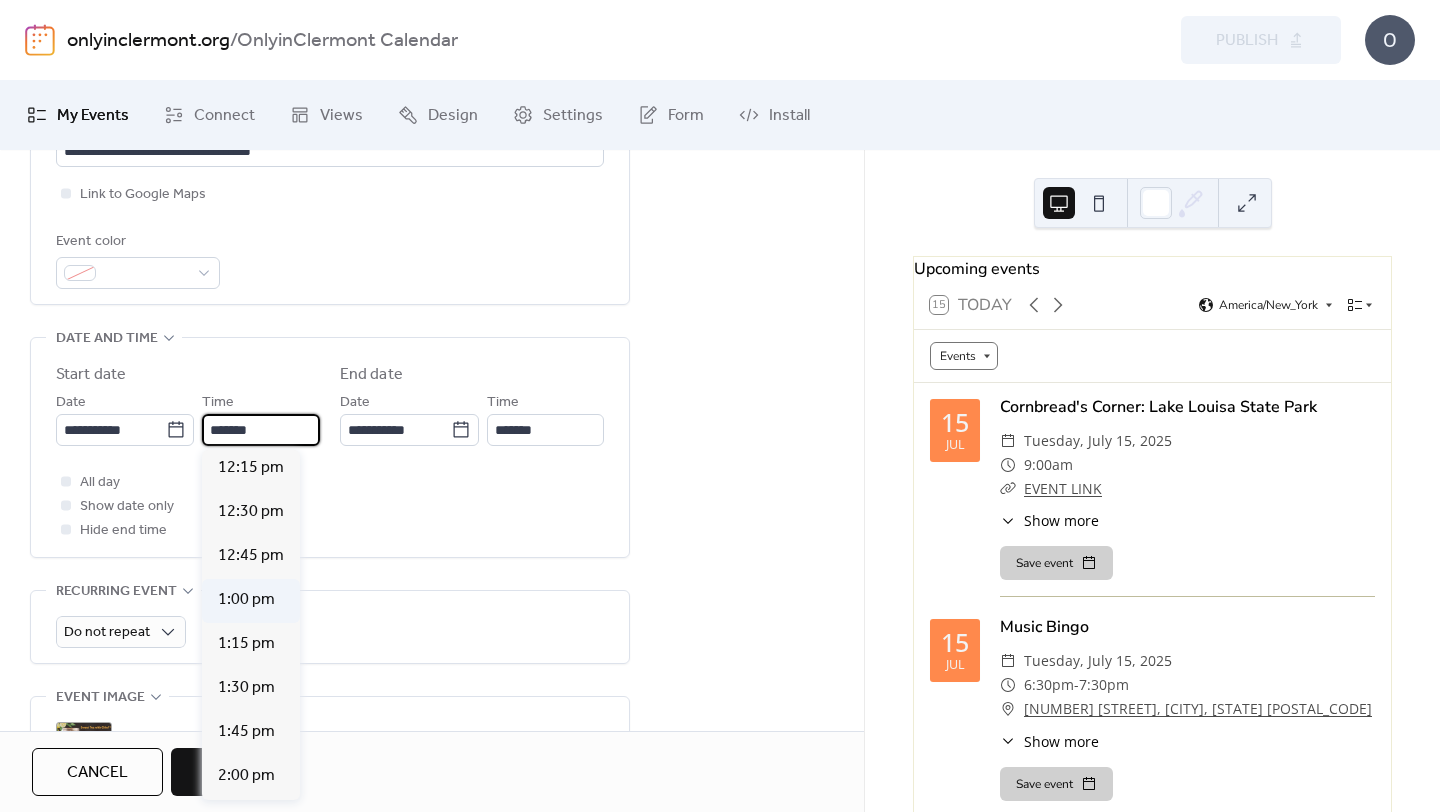 scroll, scrollTop: 0, scrollLeft: 0, axis: both 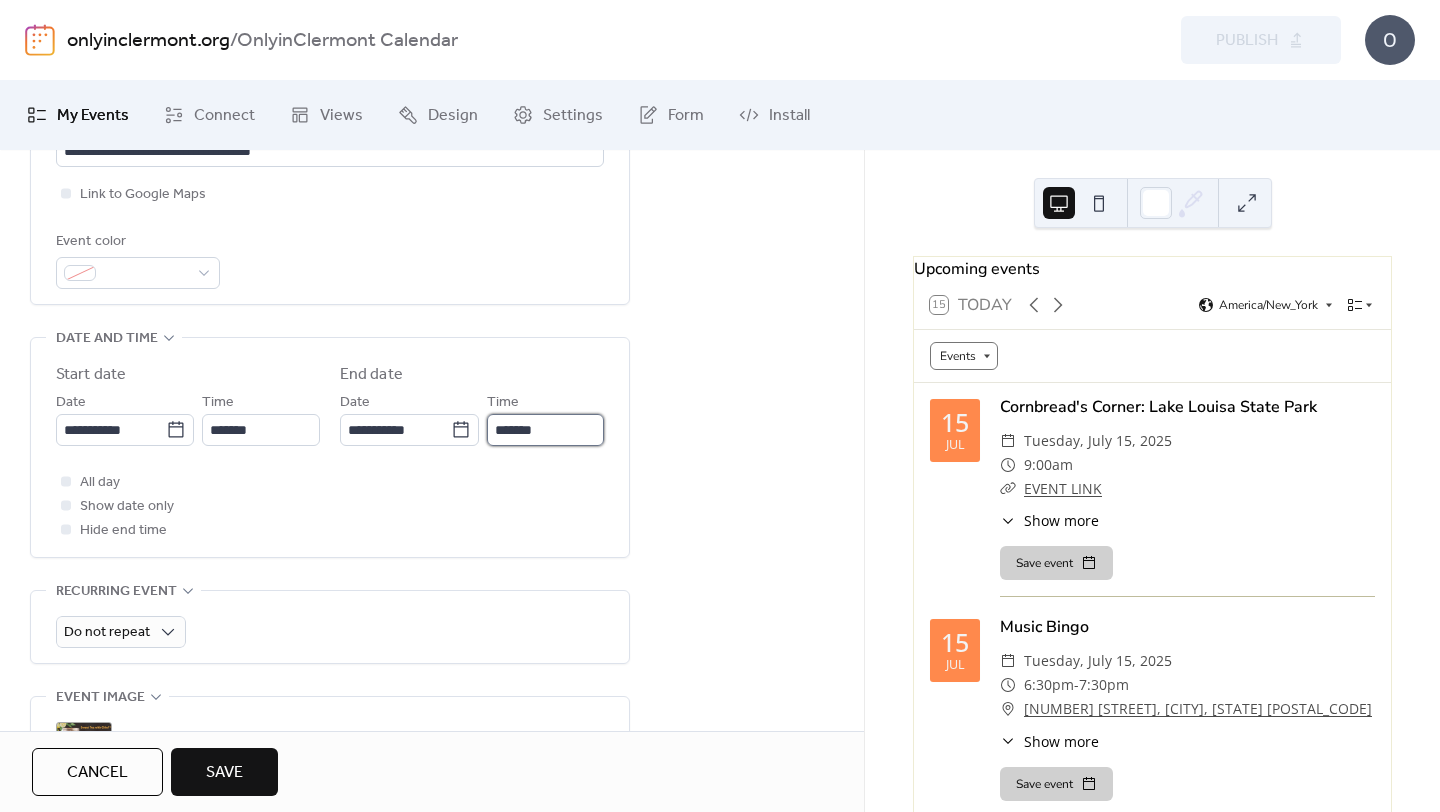 click on "*******" at bounding box center (545, 430) 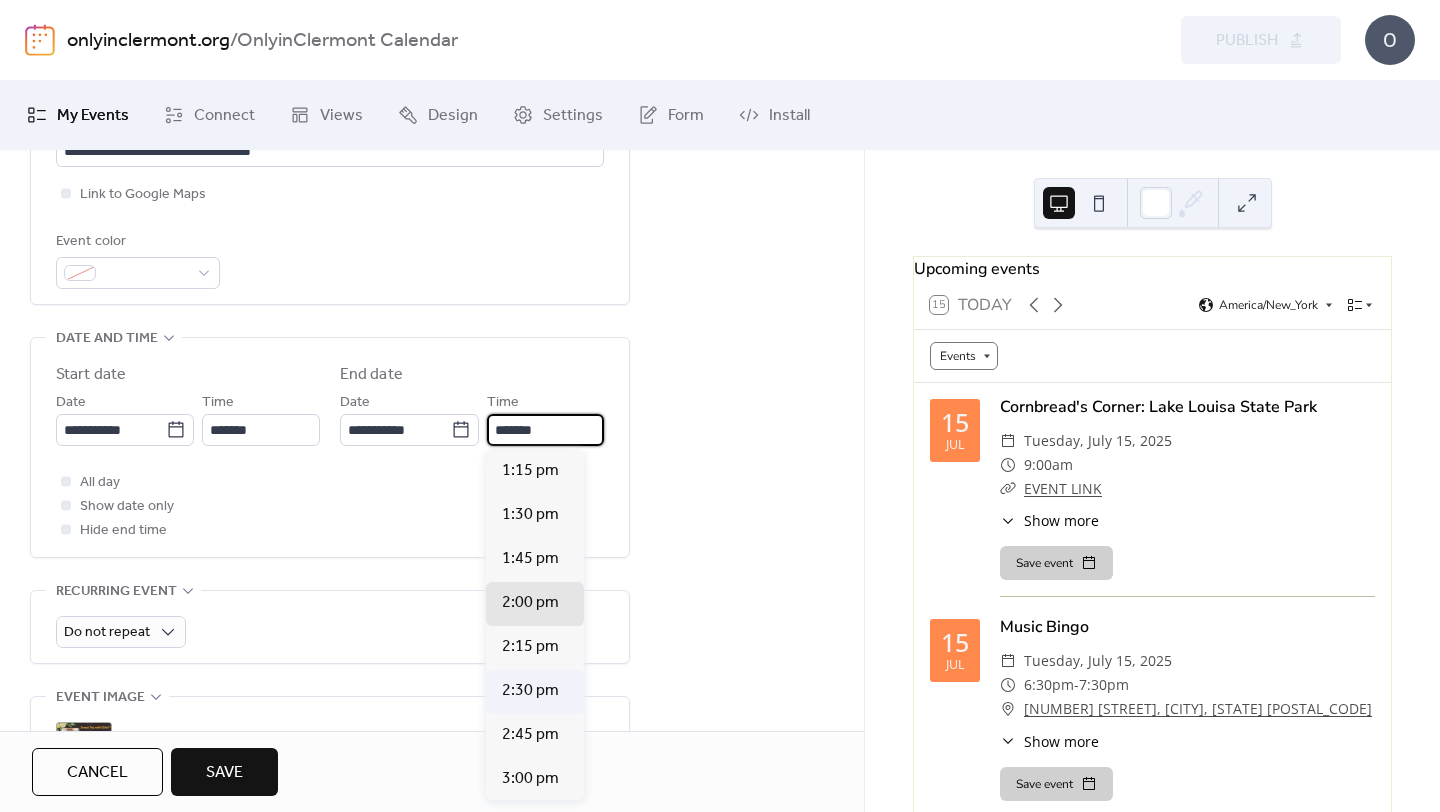 scroll, scrollTop: 27, scrollLeft: 0, axis: vertical 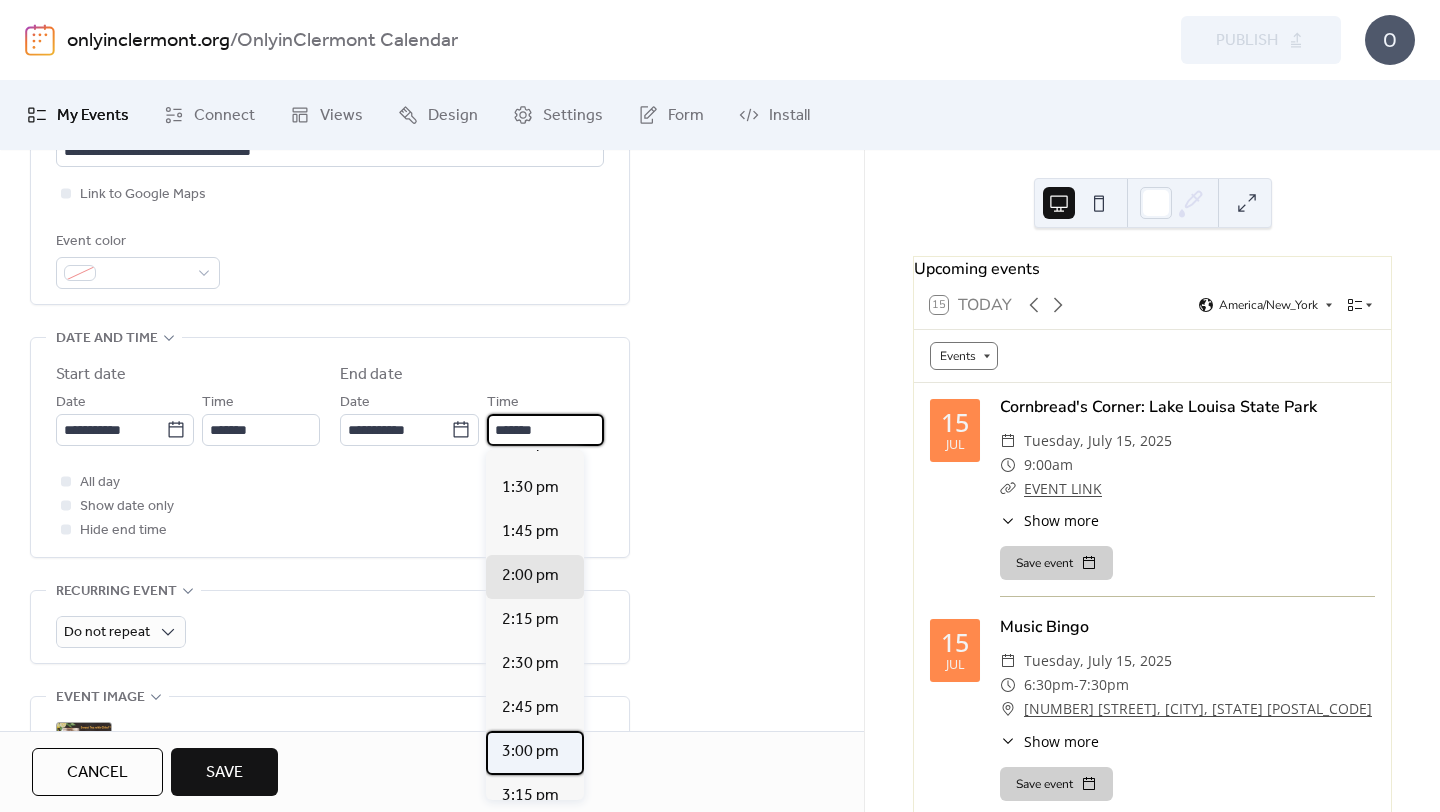 click on "3:00 pm" at bounding box center [530, 752] 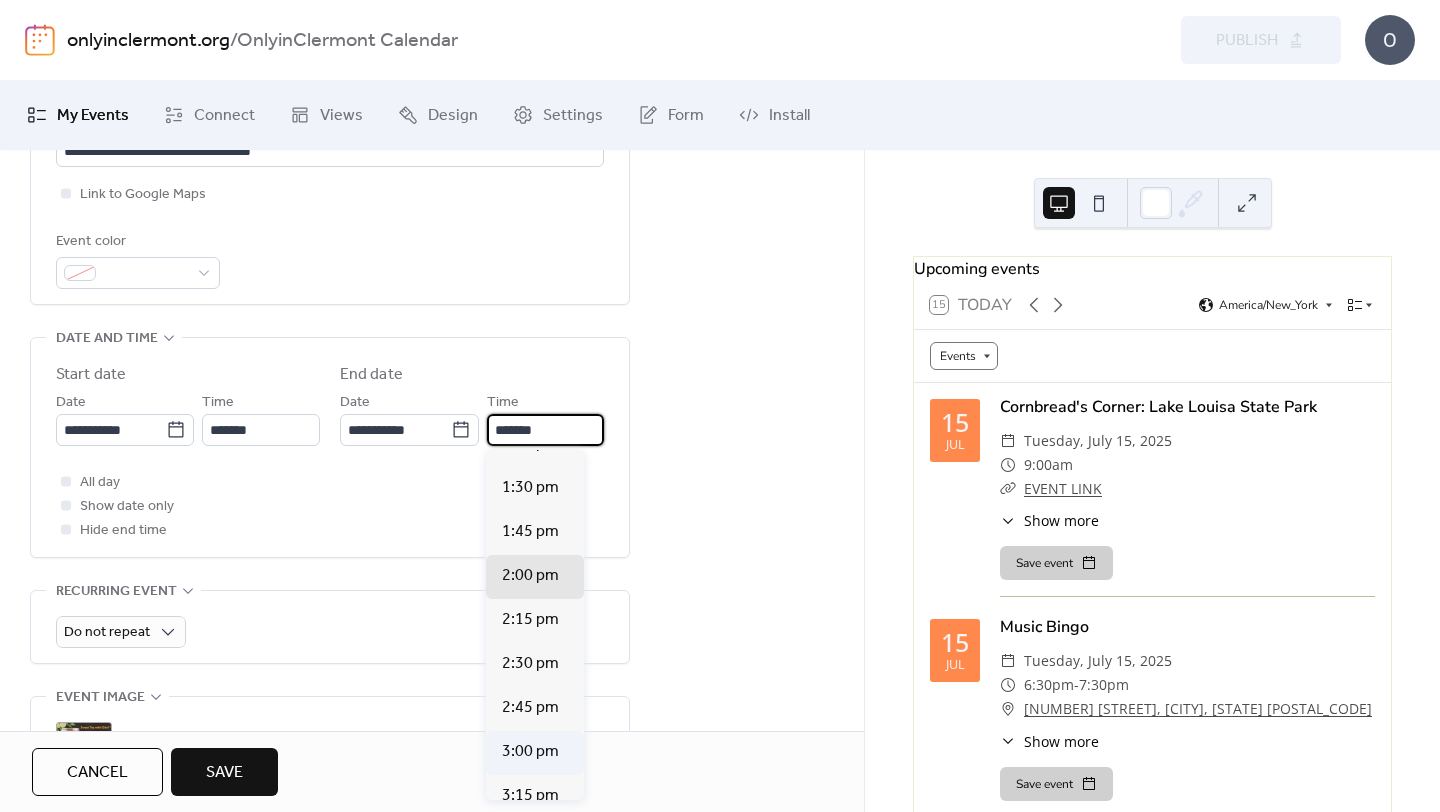 type on "*******" 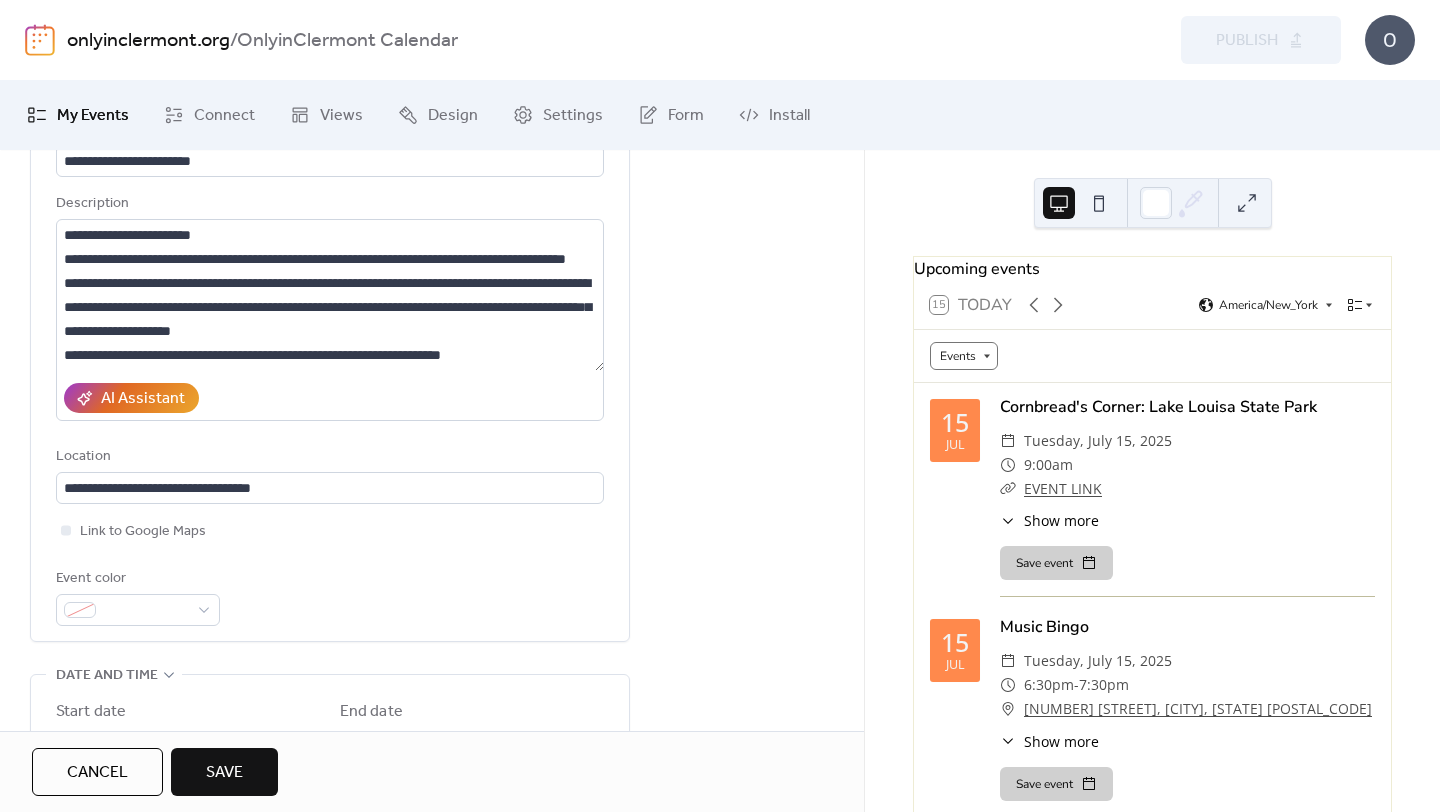 scroll, scrollTop: 0, scrollLeft: 0, axis: both 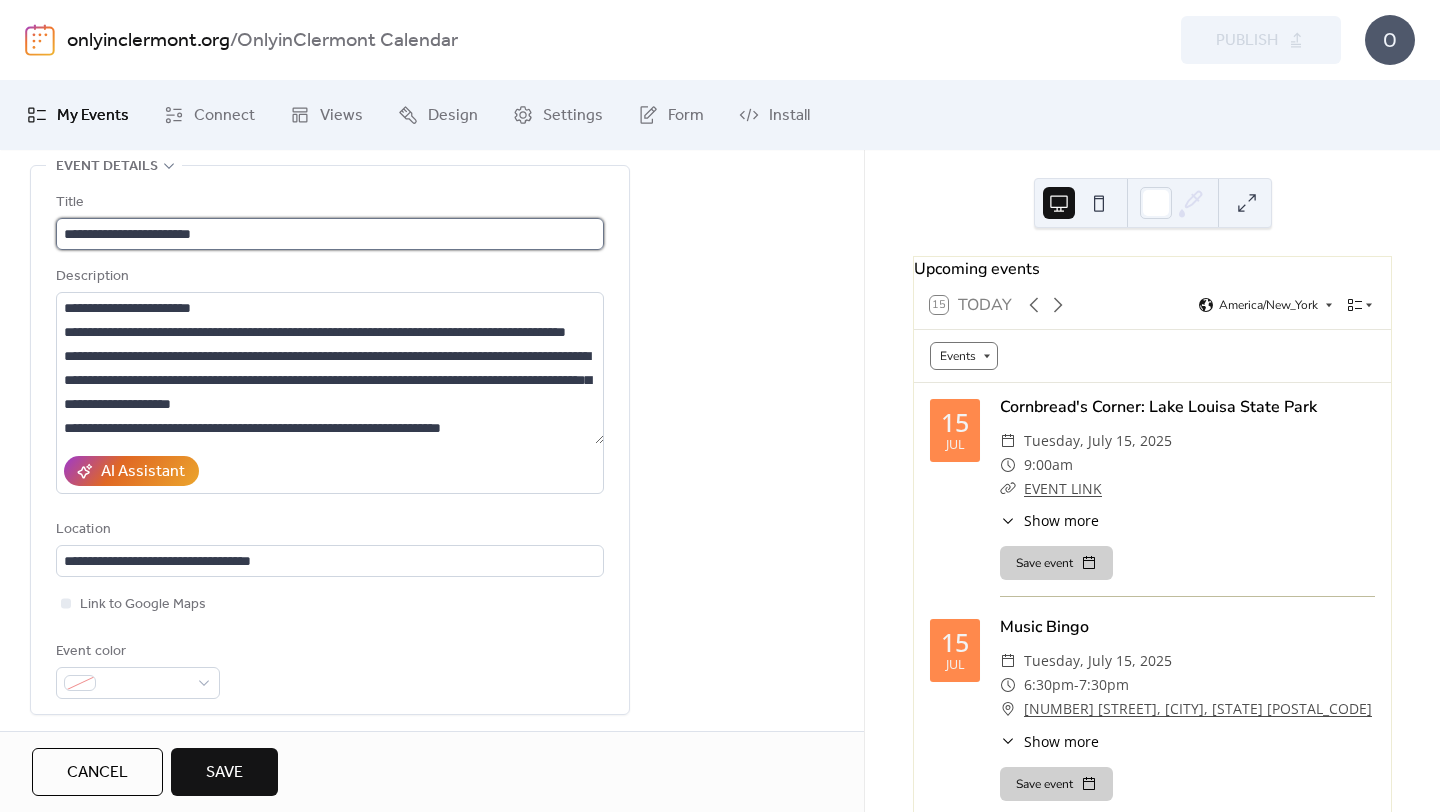 click on "**********" at bounding box center (330, 234) 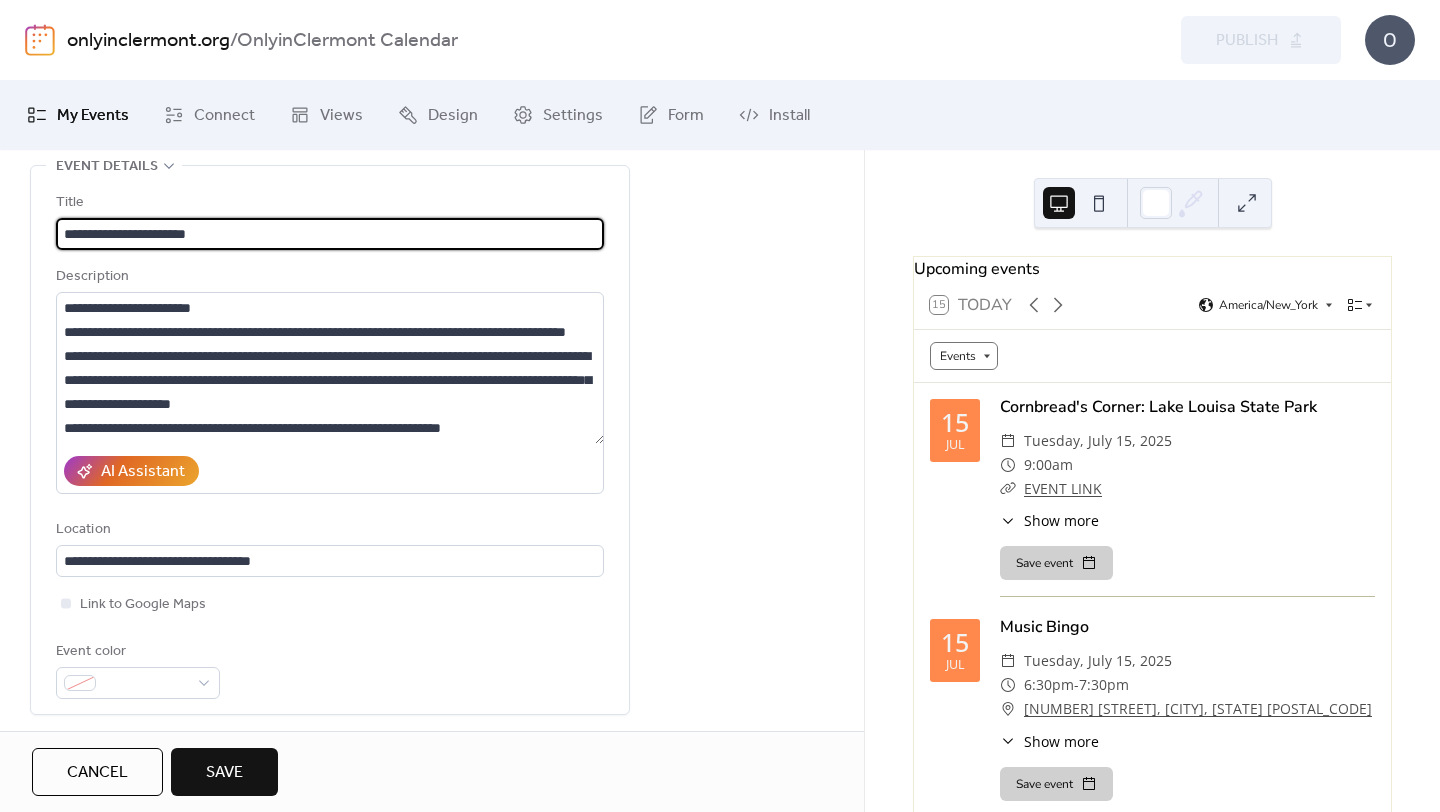 type on "**********" 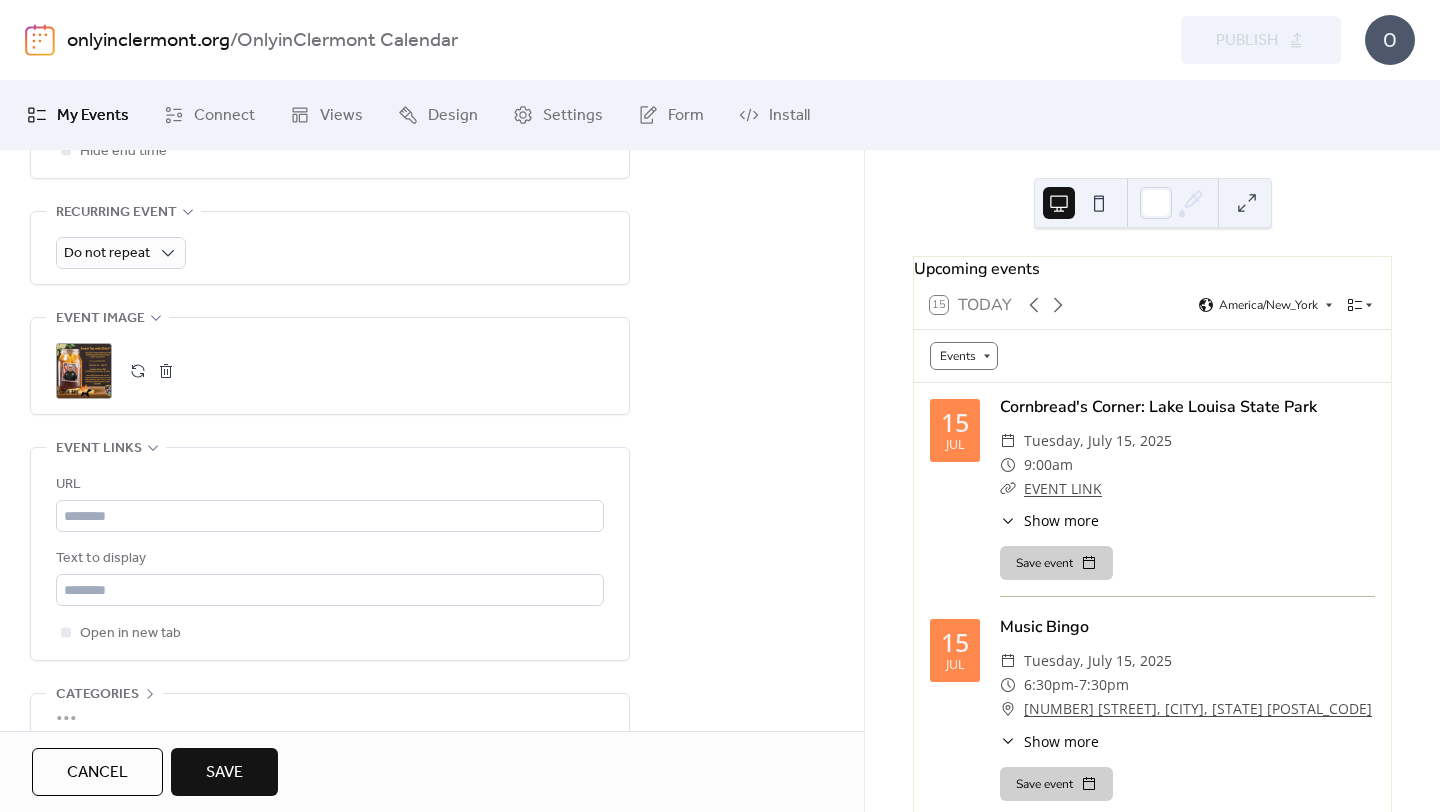 scroll, scrollTop: 903, scrollLeft: 0, axis: vertical 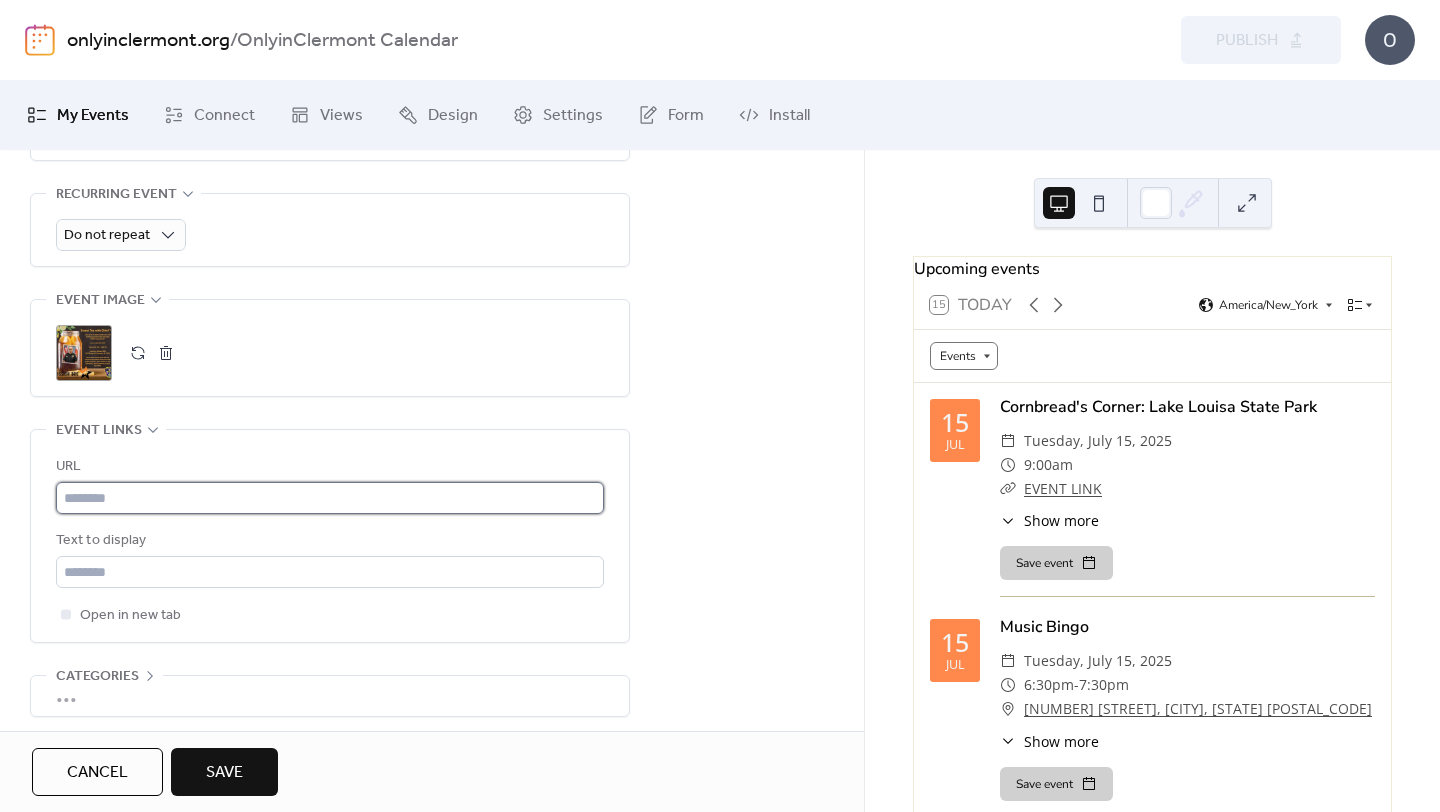 click at bounding box center (330, 498) 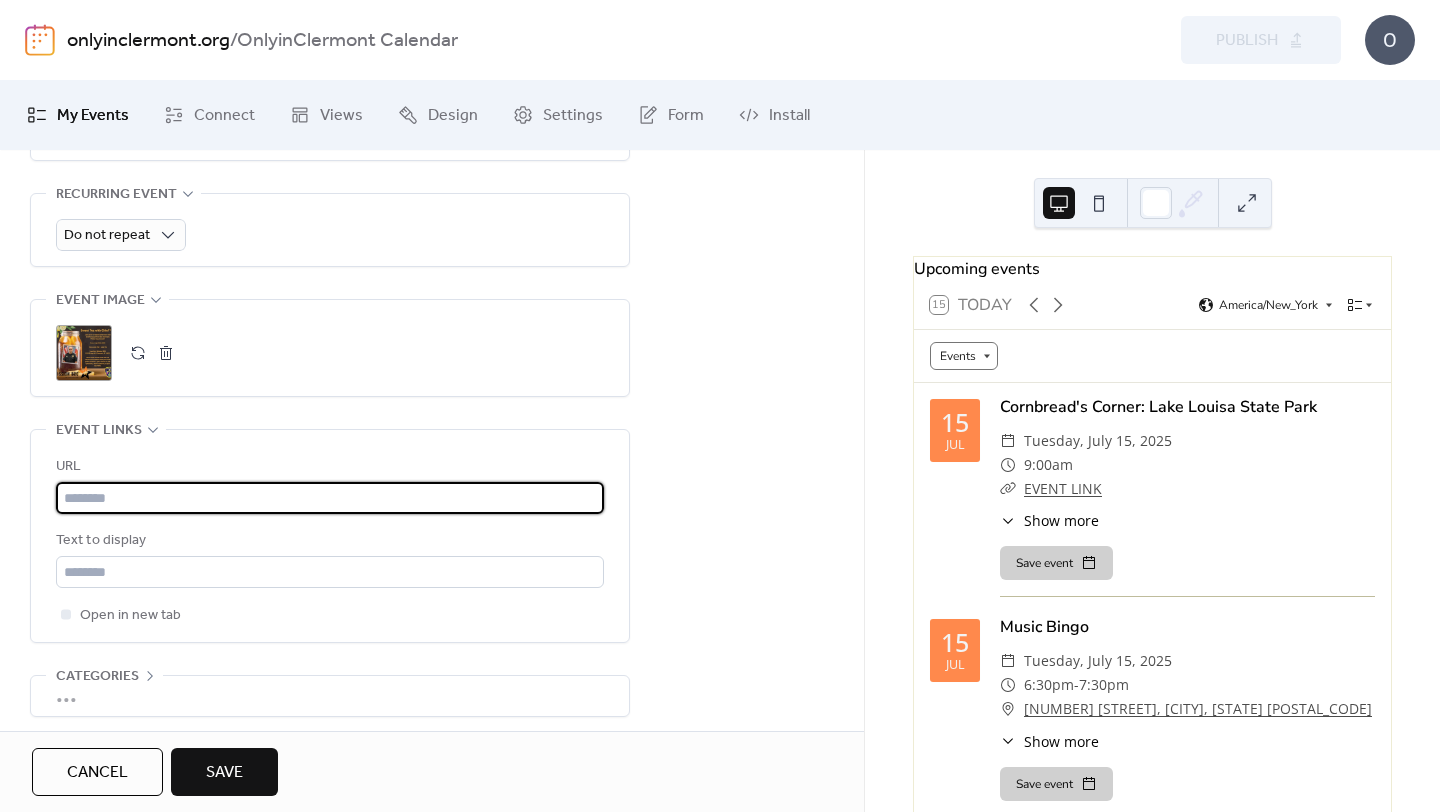 paste on "**********" 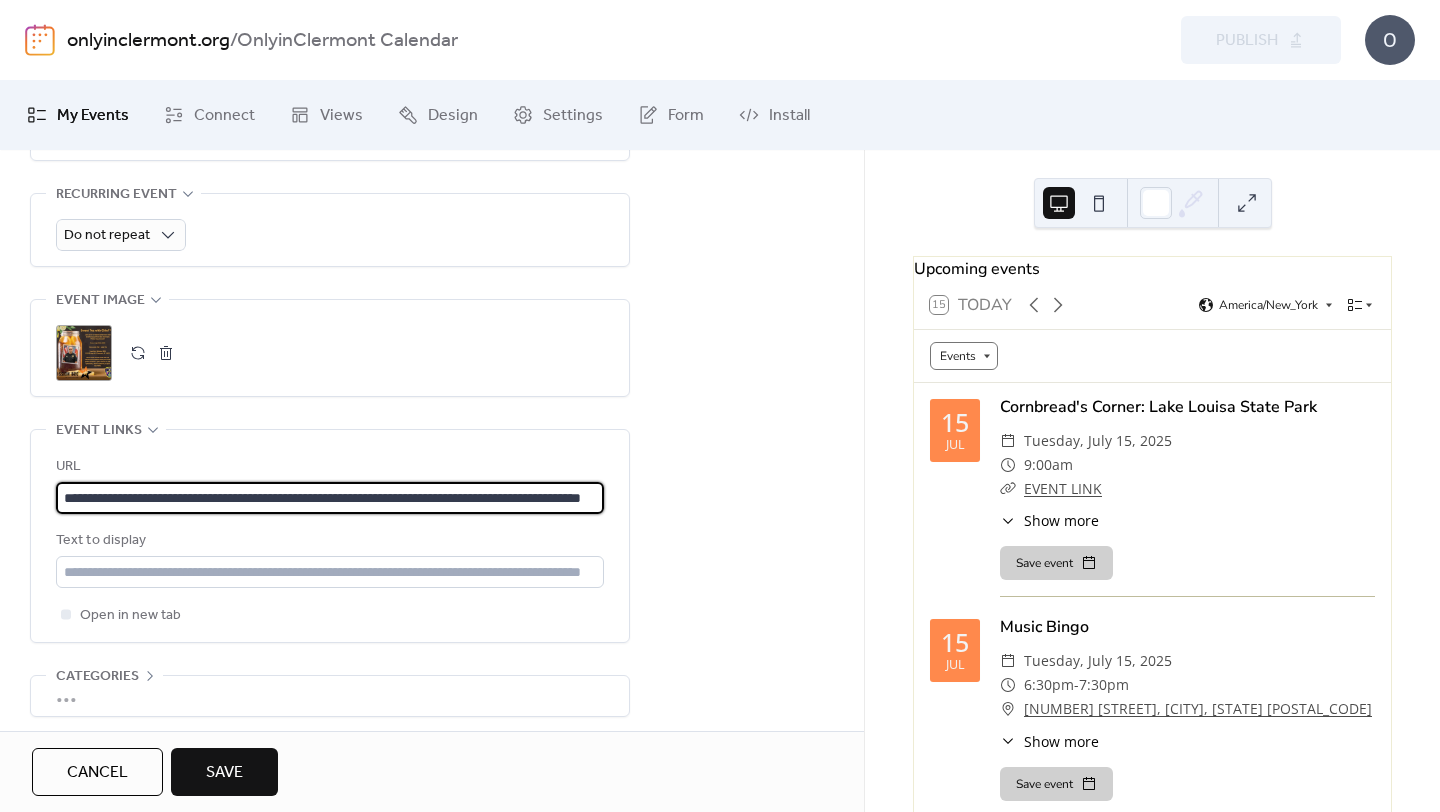 scroll, scrollTop: 0, scrollLeft: 214, axis: horizontal 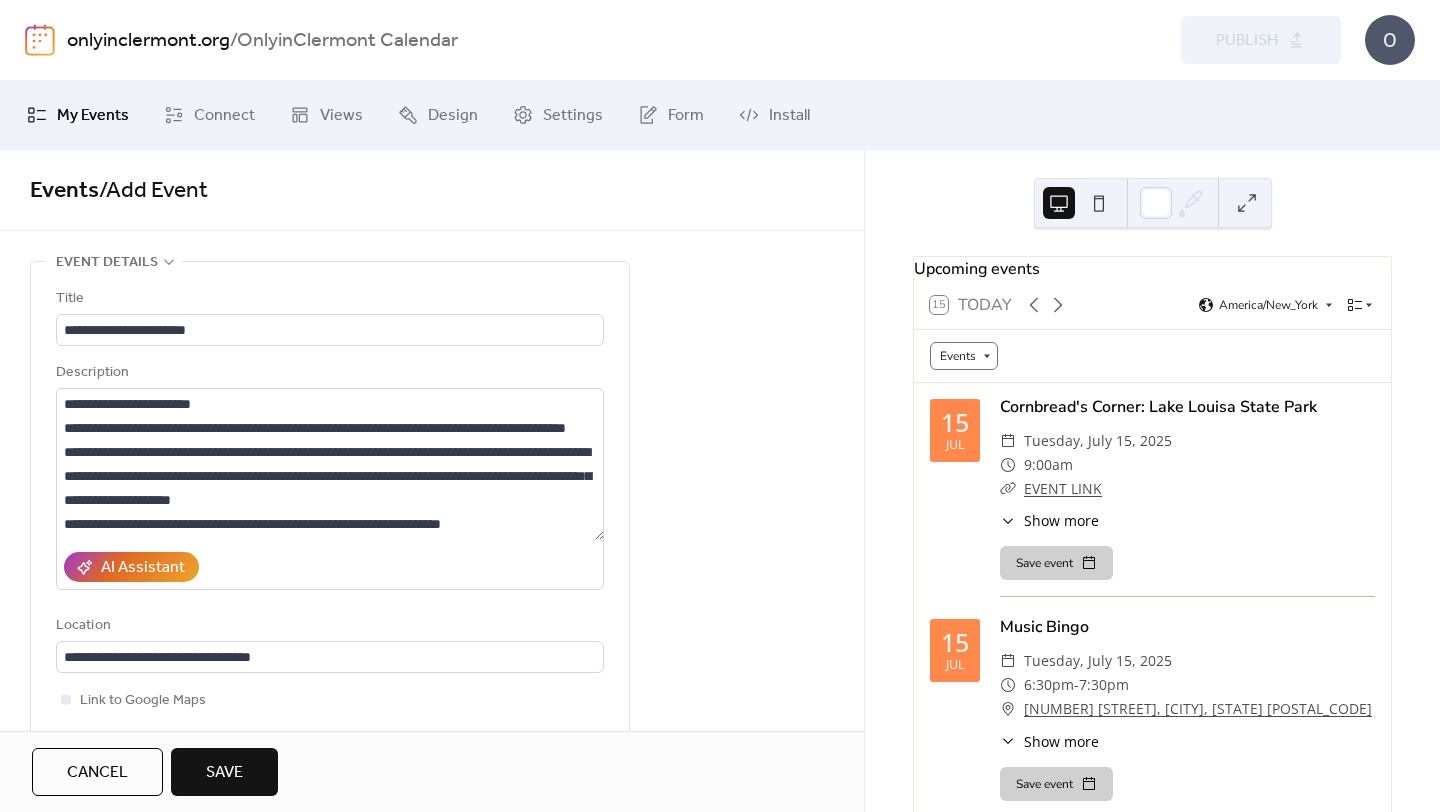 click on "Save" at bounding box center [224, 772] 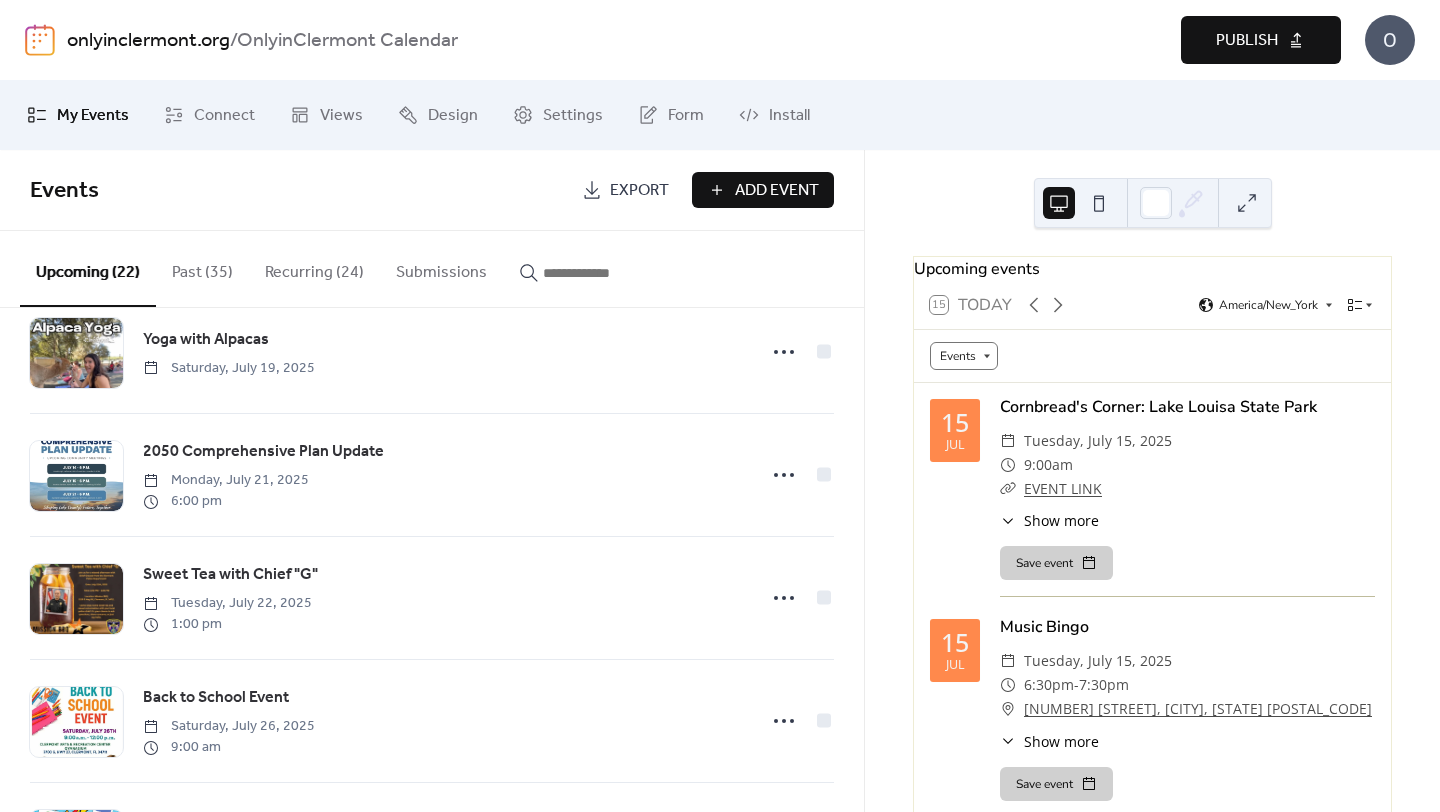 scroll, scrollTop: 823, scrollLeft: 0, axis: vertical 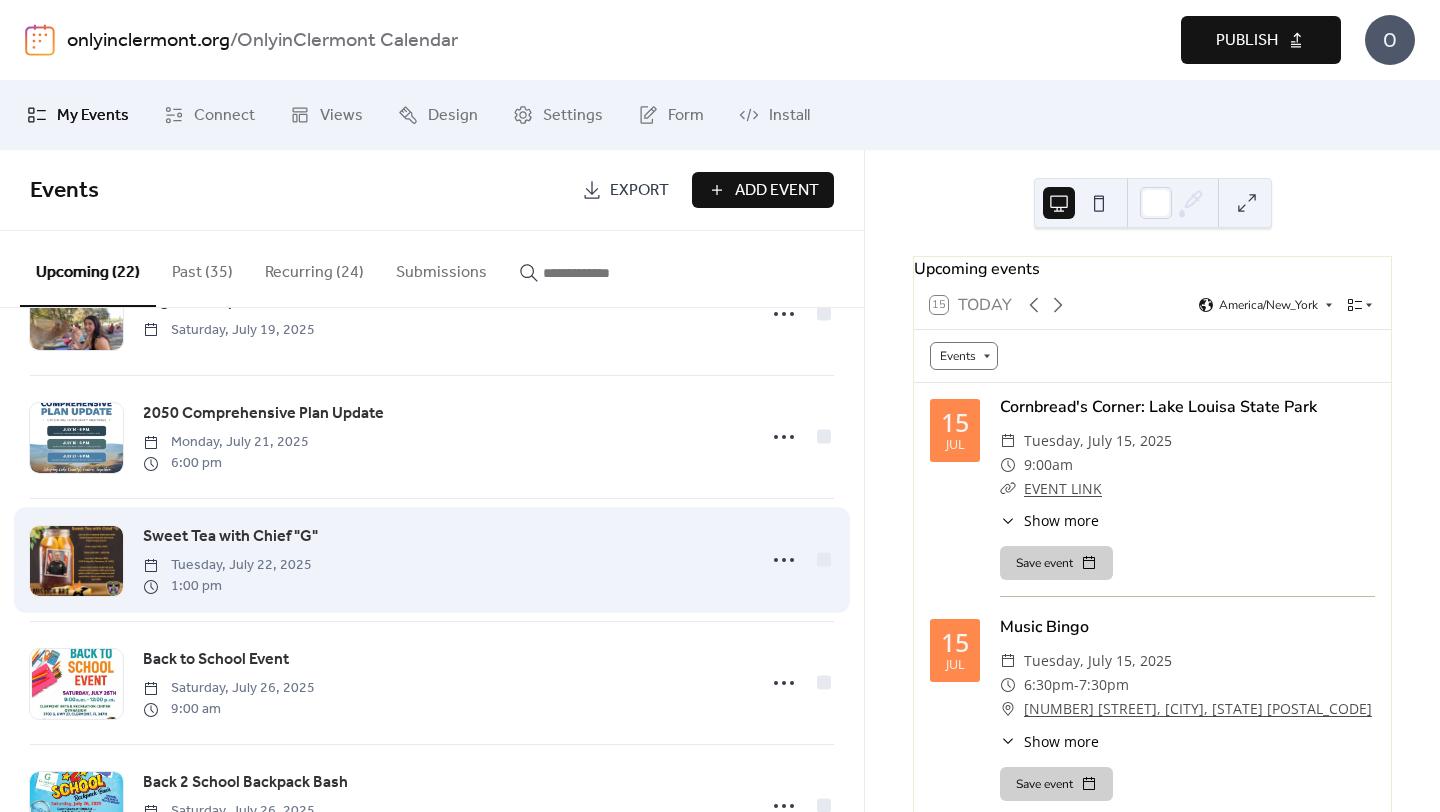 click on "Sweet Tea with Chief "[INITIAL]" [DAY], [MONTH] [DAY], [YEAR] [TIME]" at bounding box center [443, 560] 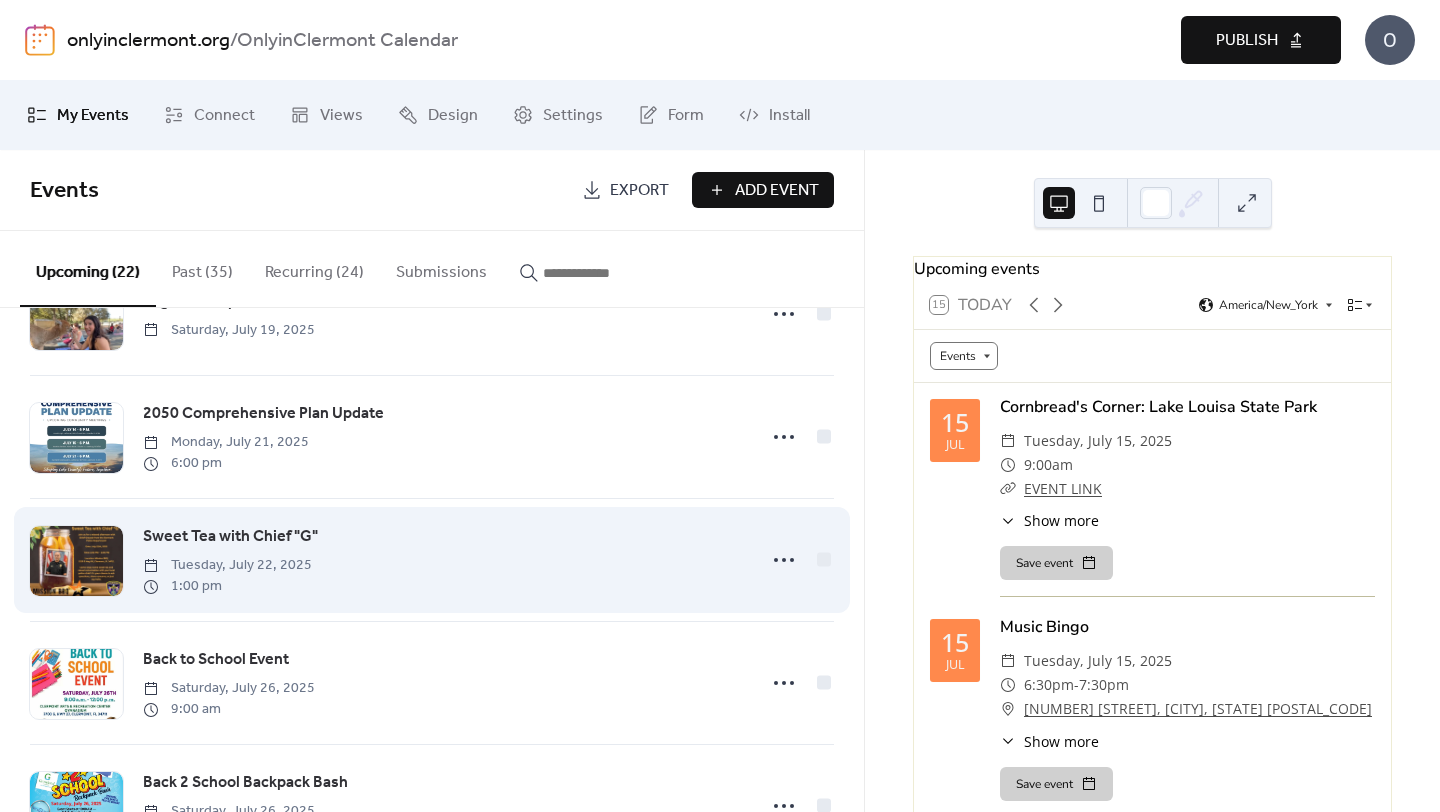 click on "Sweet Tea with Chief "G"" at bounding box center (230, 537) 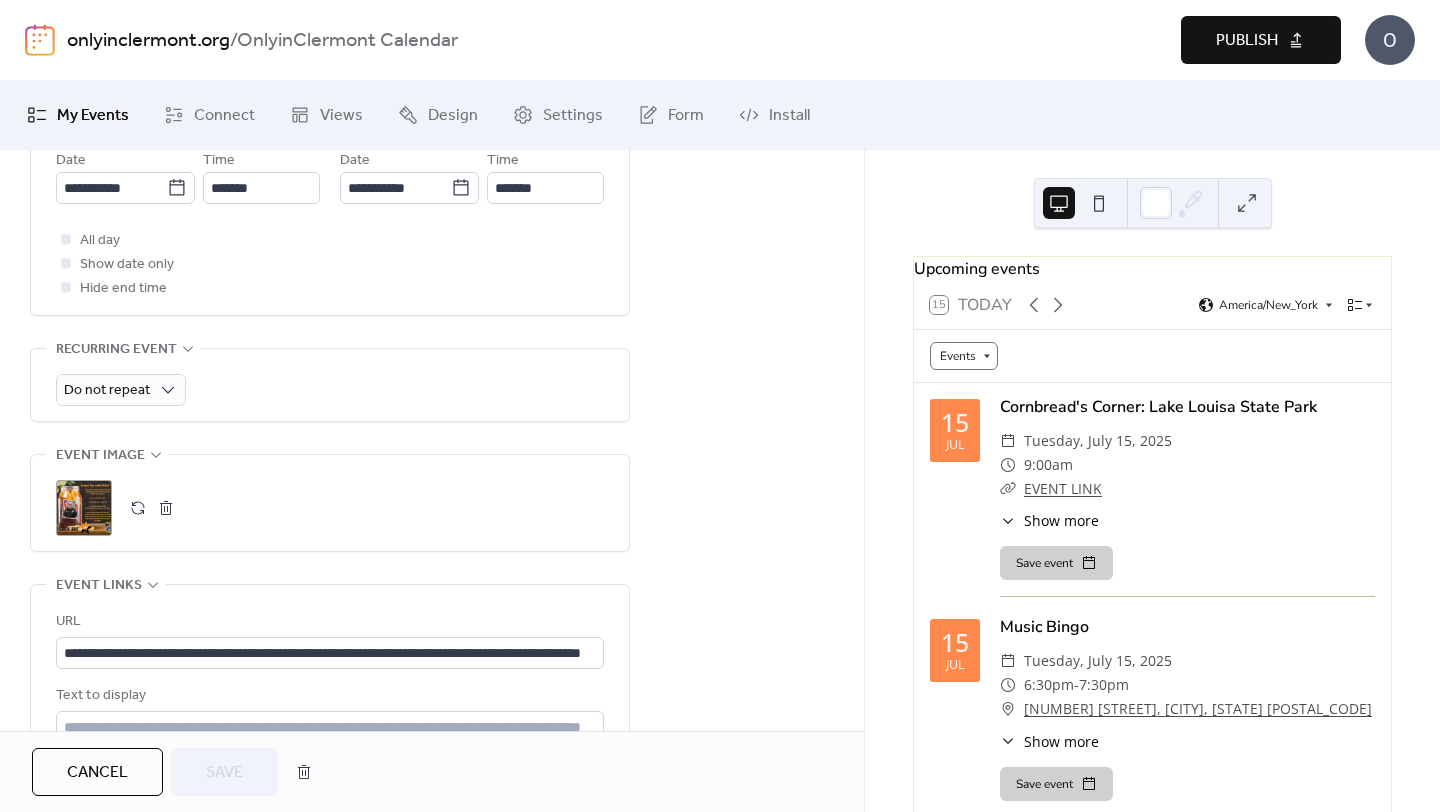 scroll, scrollTop: 758, scrollLeft: 0, axis: vertical 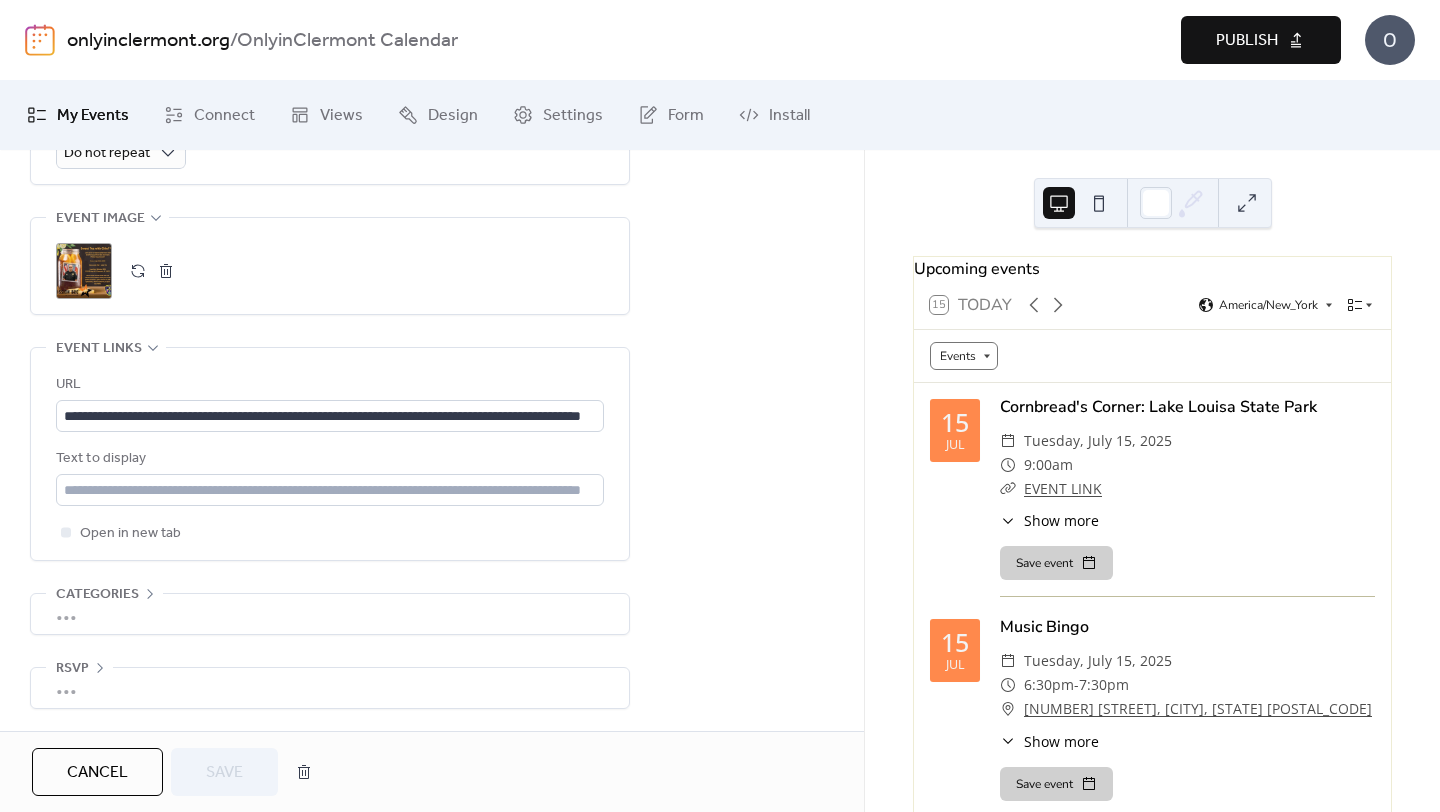 click on "Publish" at bounding box center (1247, 41) 